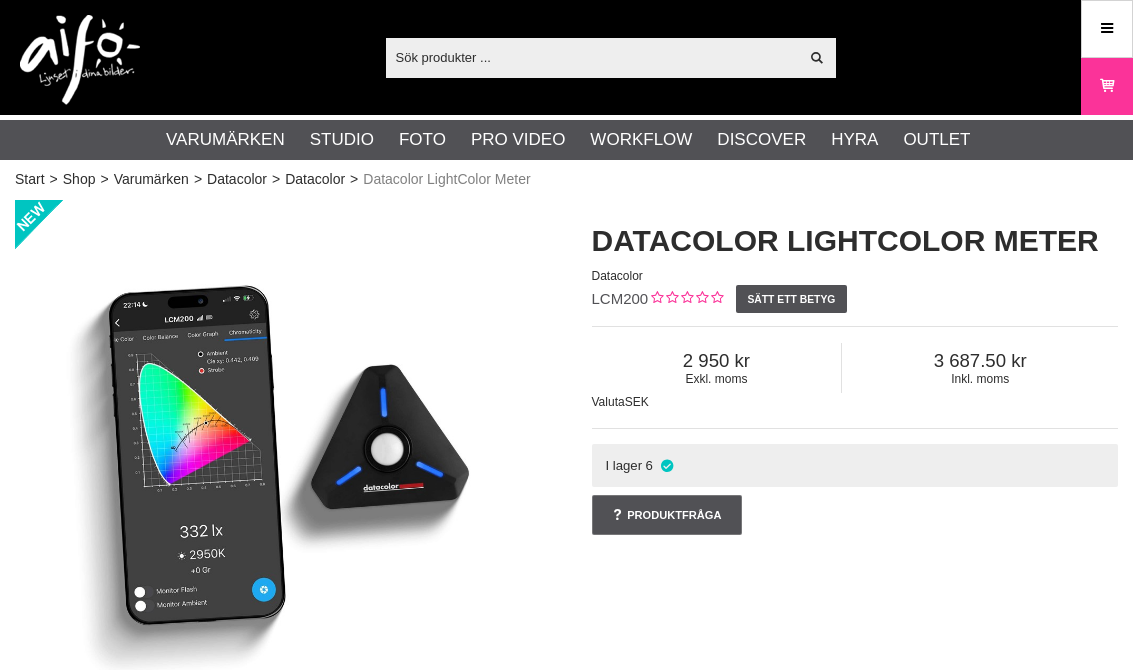 scroll, scrollTop: 0, scrollLeft: 0, axis: both 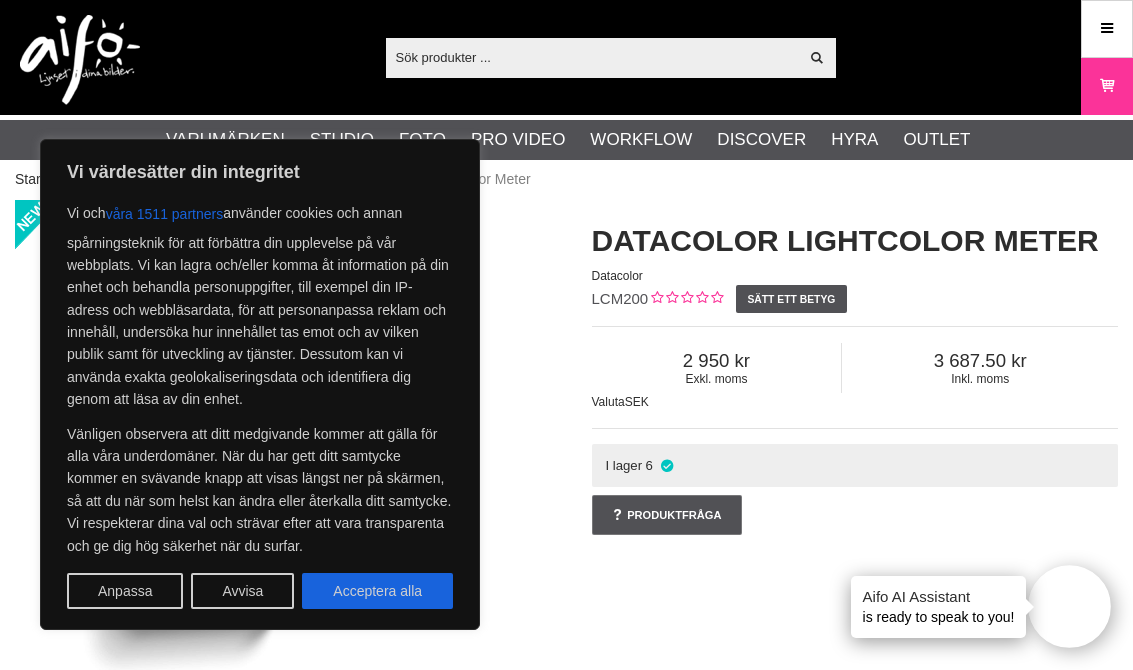 click on "Acceptera alla" at bounding box center [377, 591] 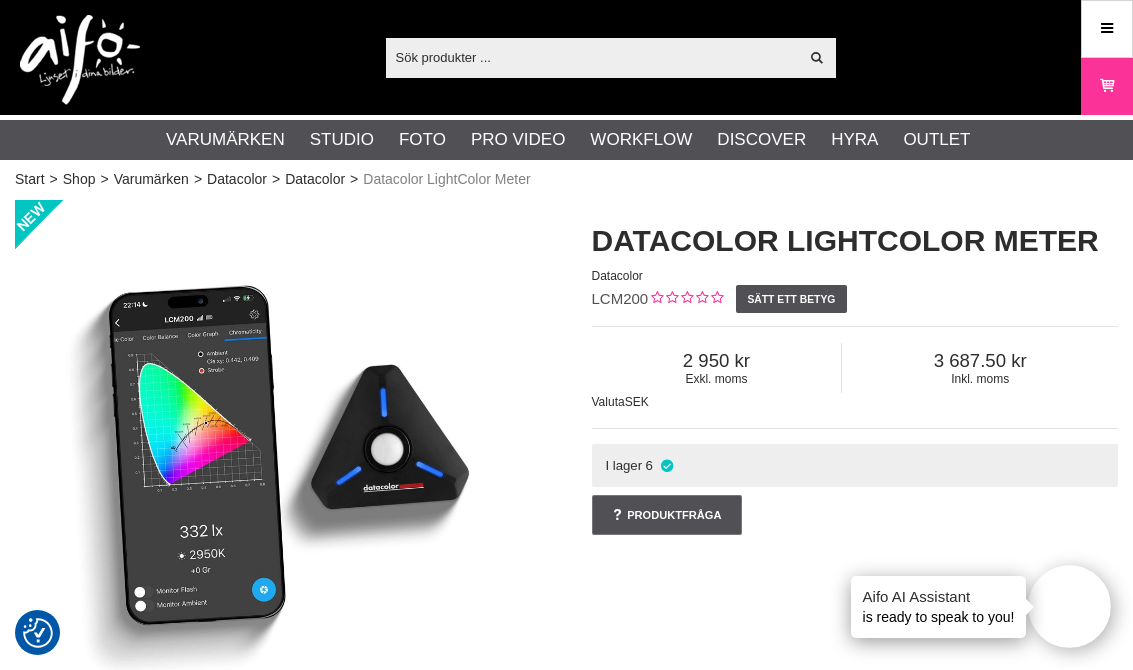 checkbox on "true" 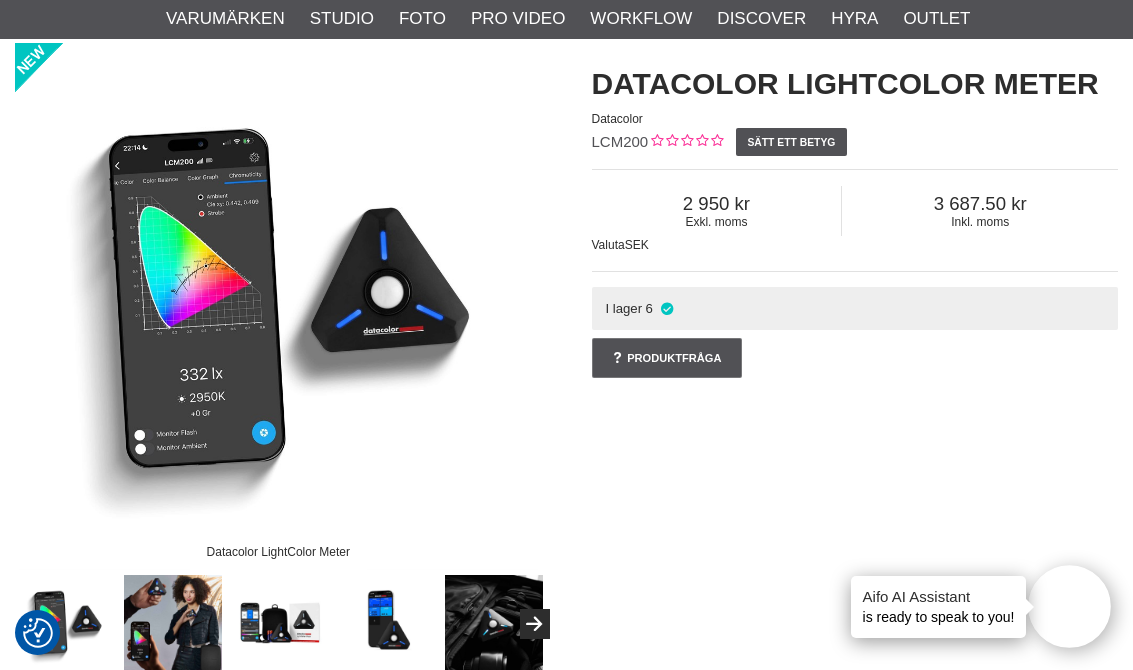 click on "I lager            6" at bounding box center (855, 308) 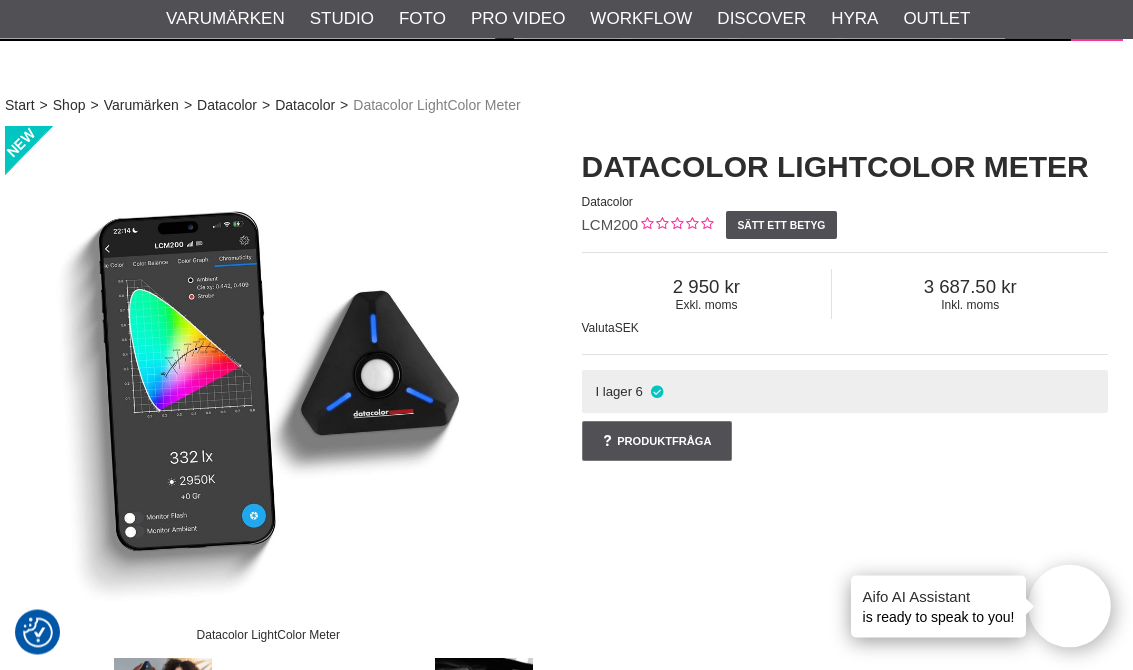 scroll, scrollTop: 0, scrollLeft: 10, axis: horizontal 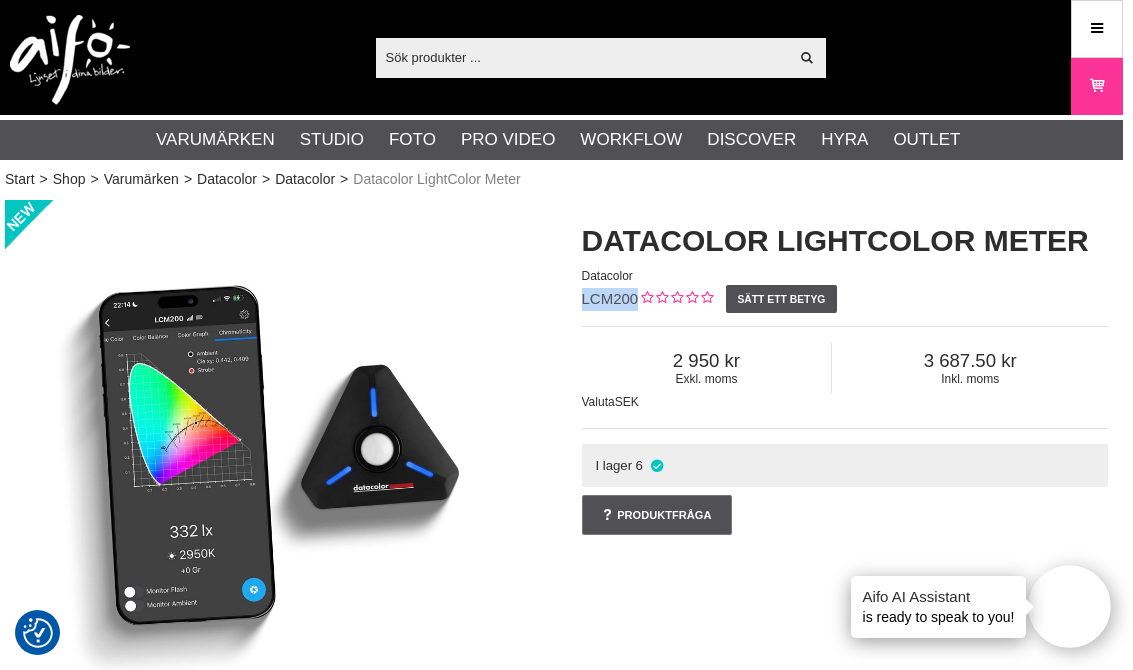 copy on "LCM200" 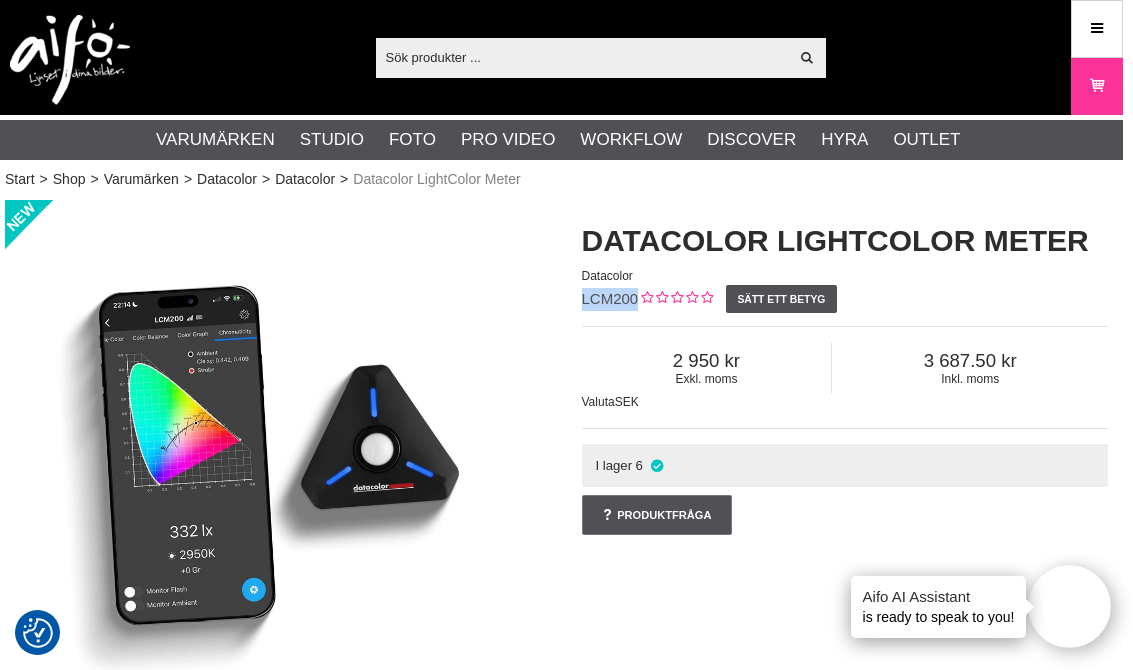 click on "Meny" at bounding box center [1097, 28] 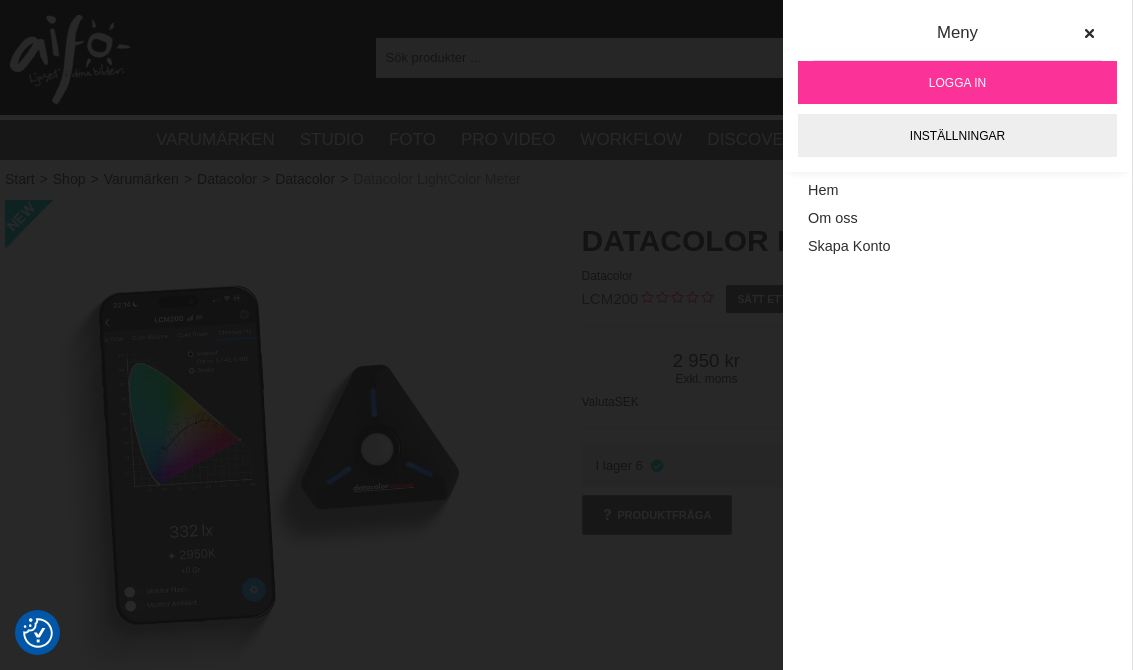 click on "Logga in" at bounding box center [957, 82] 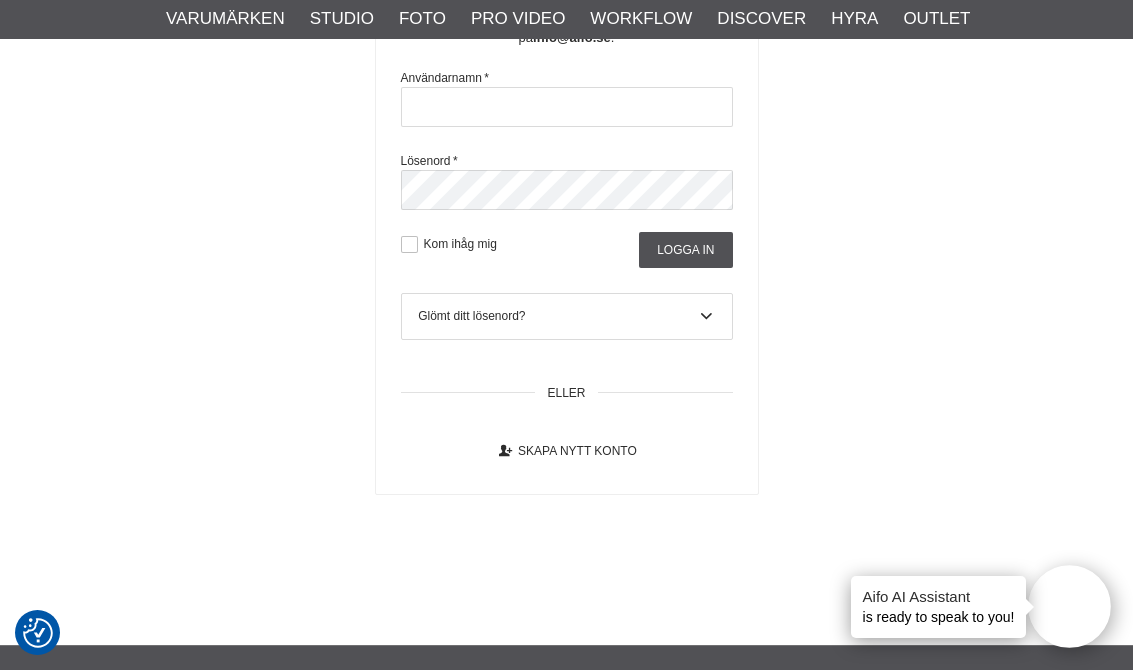 scroll, scrollTop: 561, scrollLeft: 0, axis: vertical 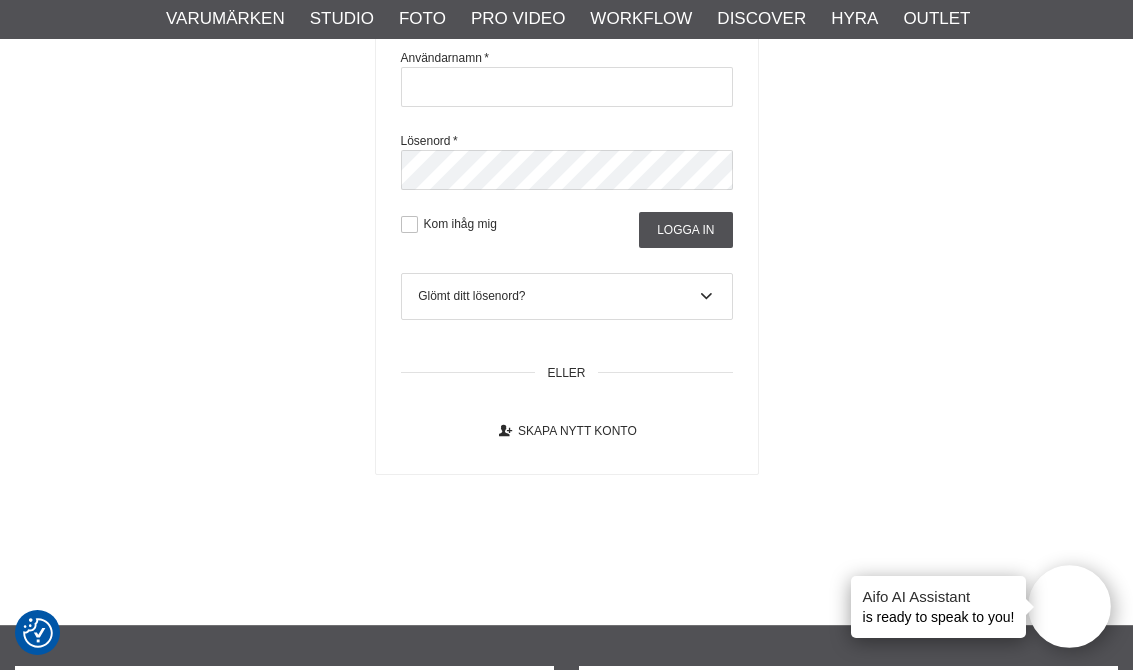 click at bounding box center [707, 297] 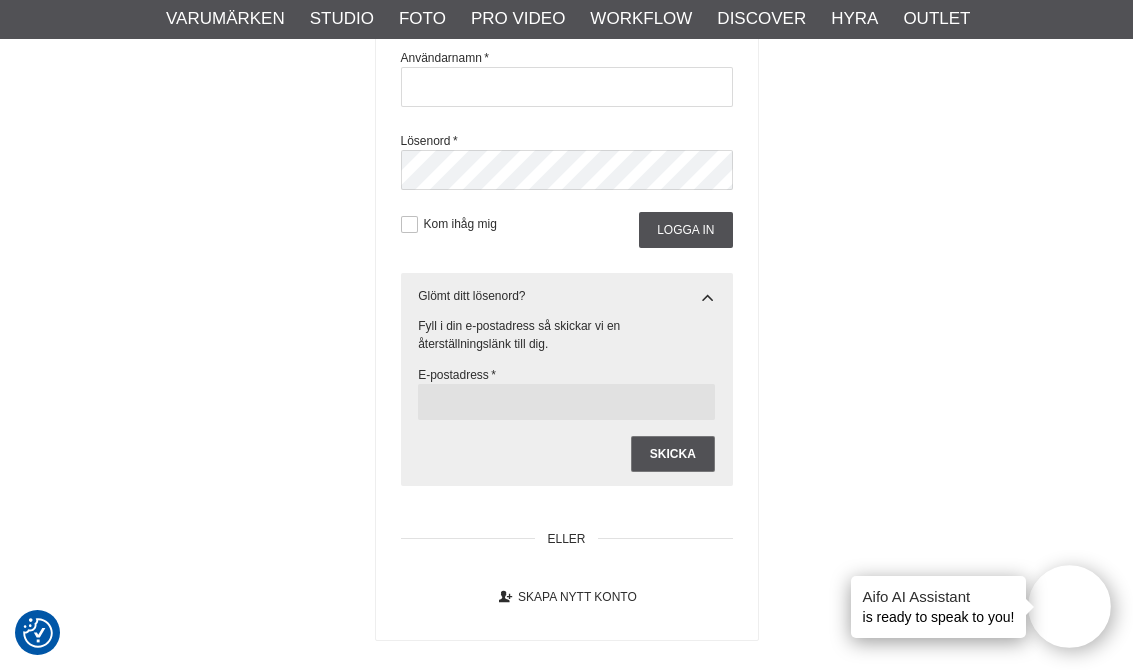 click at bounding box center [566, 402] 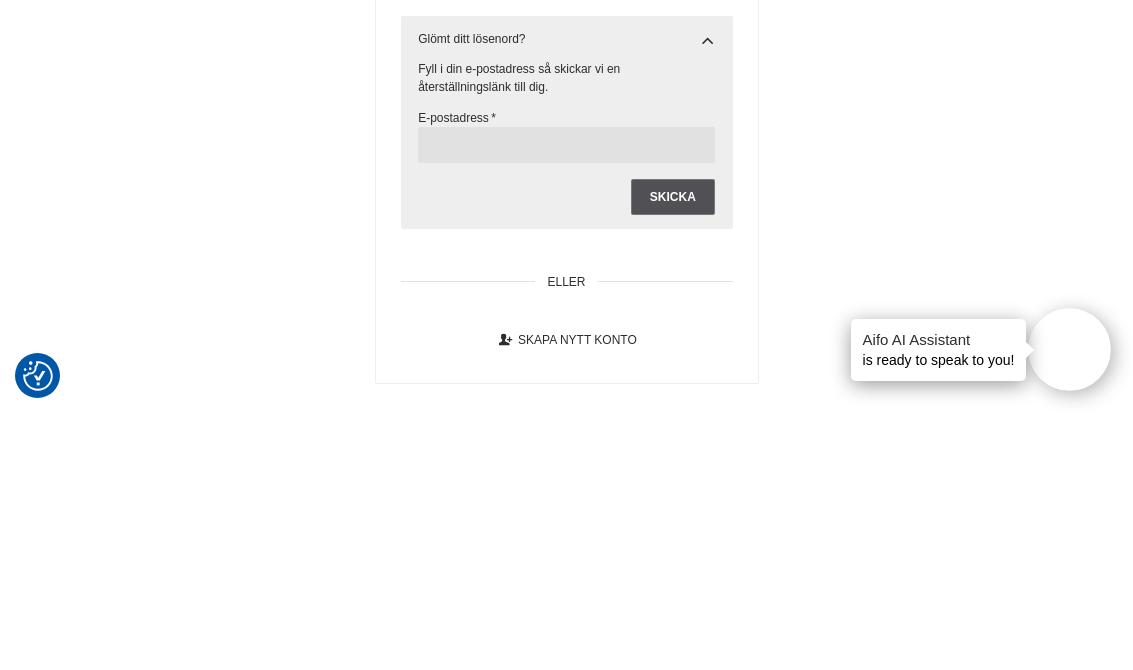 type on "[USERNAME]@[DOMAIN].se" 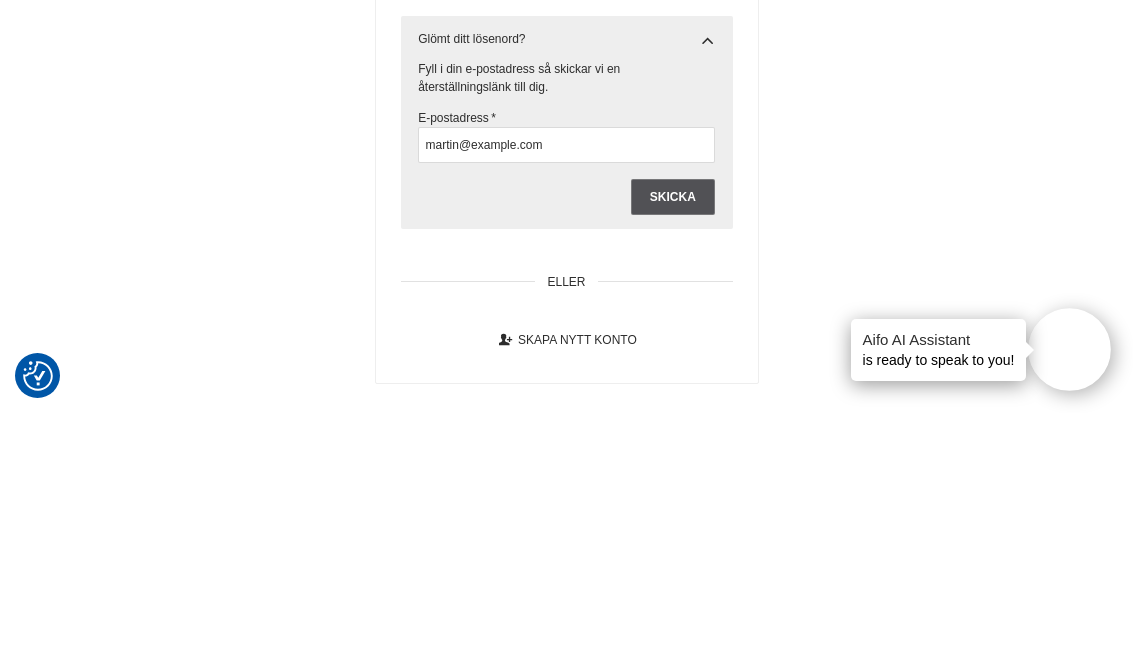 scroll, scrollTop: 818, scrollLeft: 0, axis: vertical 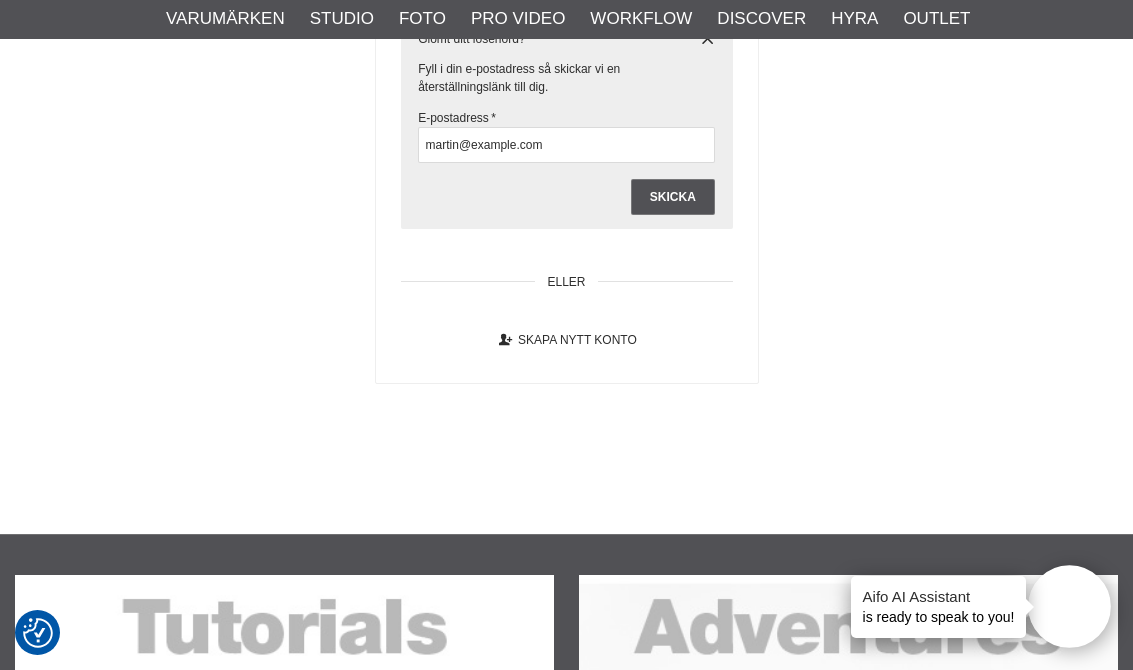 click on "Skicka" at bounding box center [673, 197] 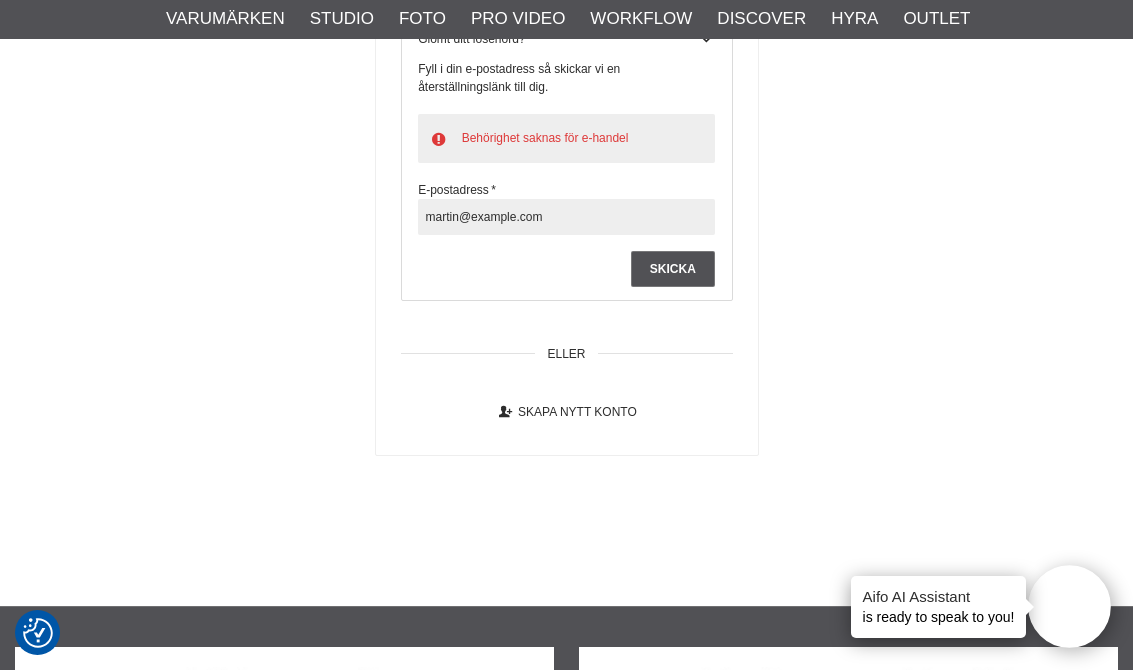 click on "[USERNAME]@example.com" at bounding box center [566, 217] 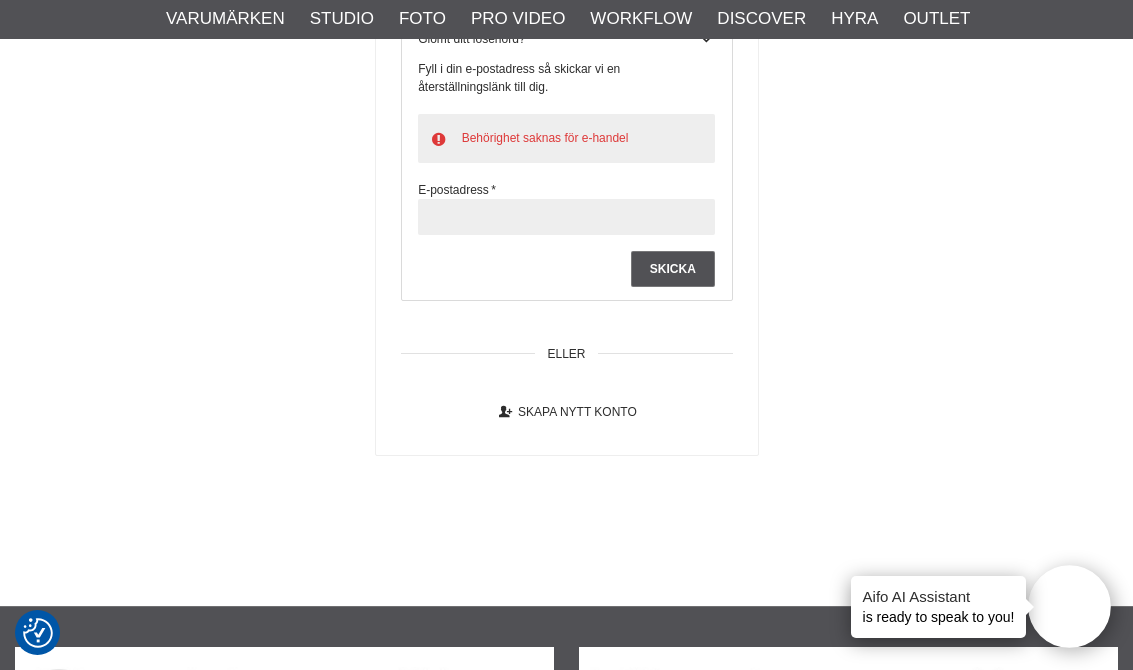 type on "martin@figjam.se" 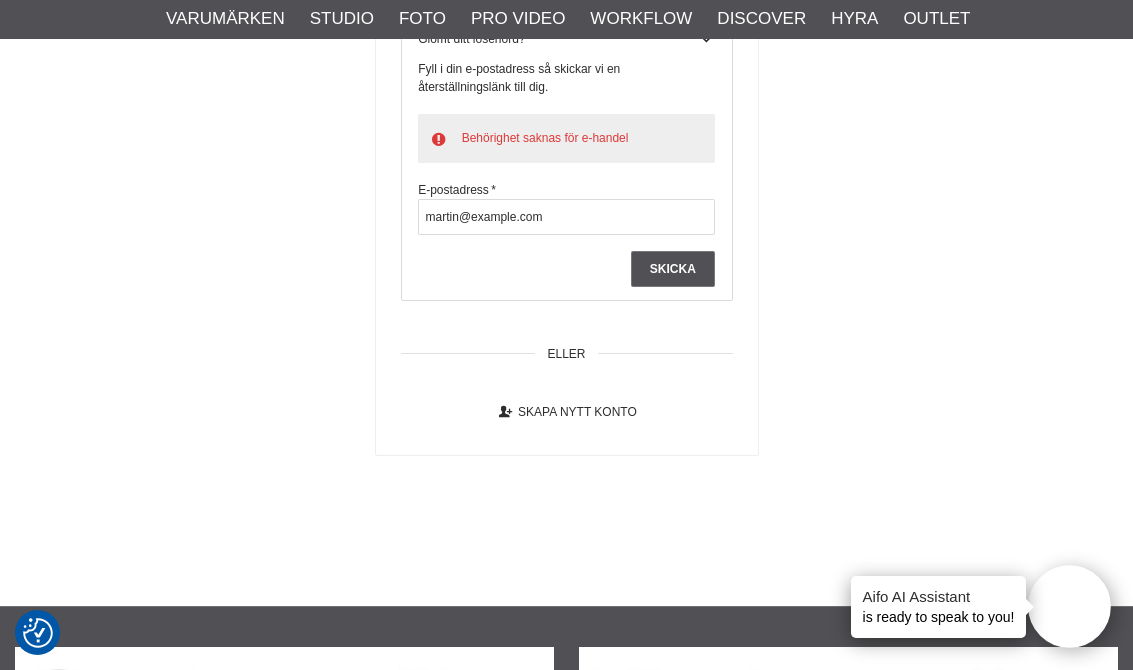 click on "Skicka" at bounding box center [673, 269] 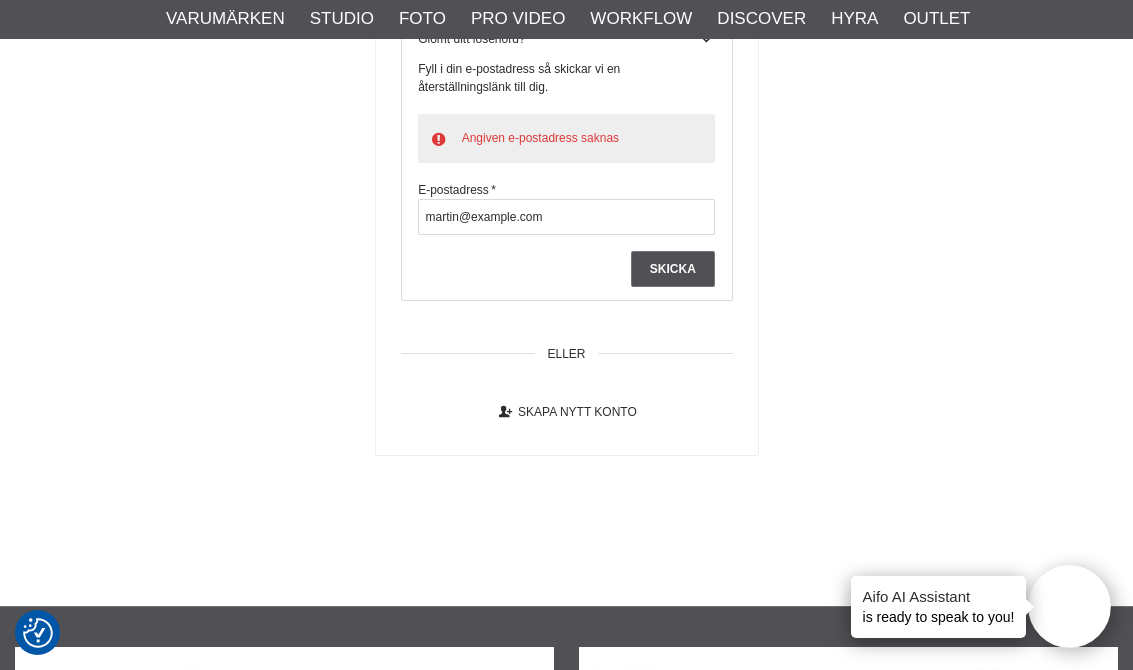click on "Skapa nytt konto" at bounding box center [566, 412] 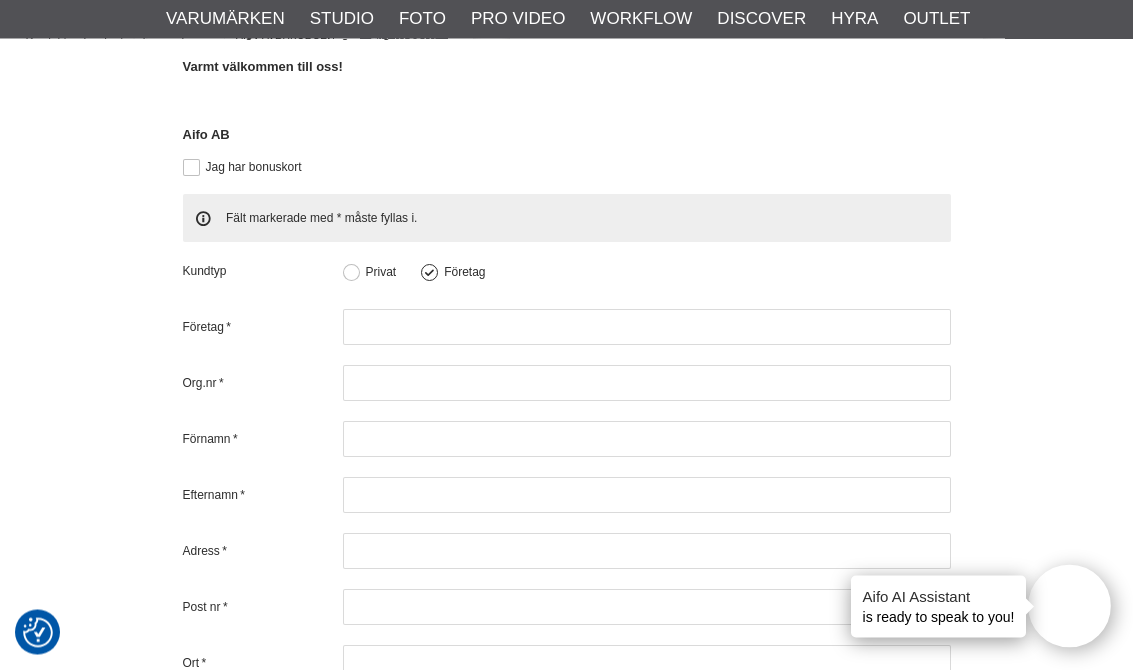 scroll, scrollTop: 678, scrollLeft: 3, axis: both 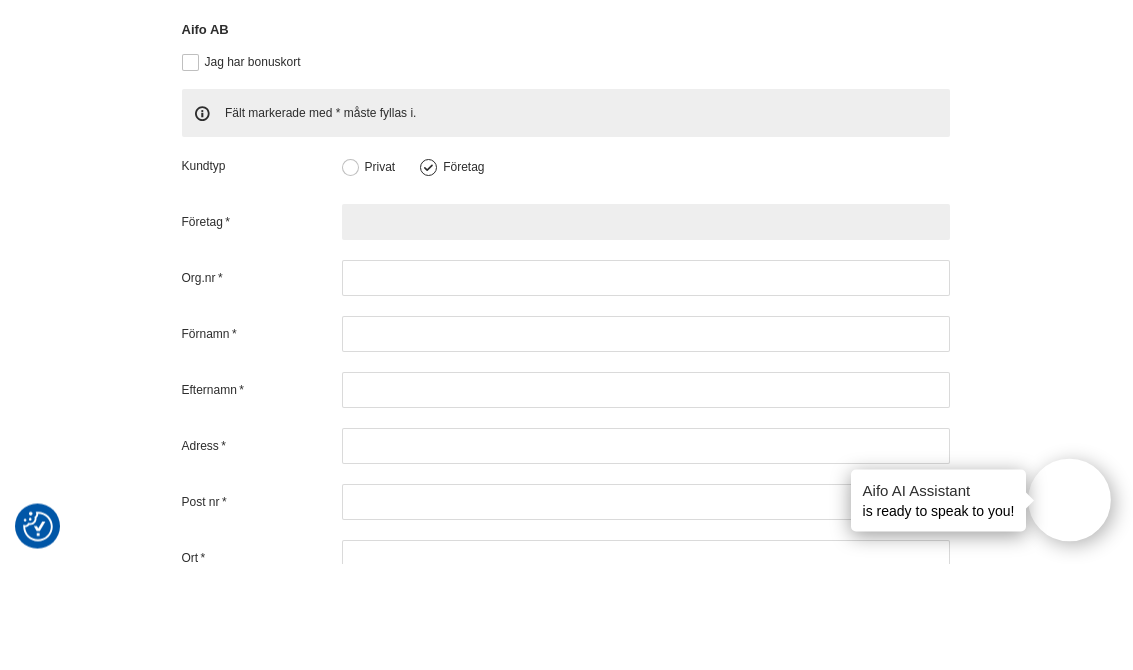 click at bounding box center (646, 328) 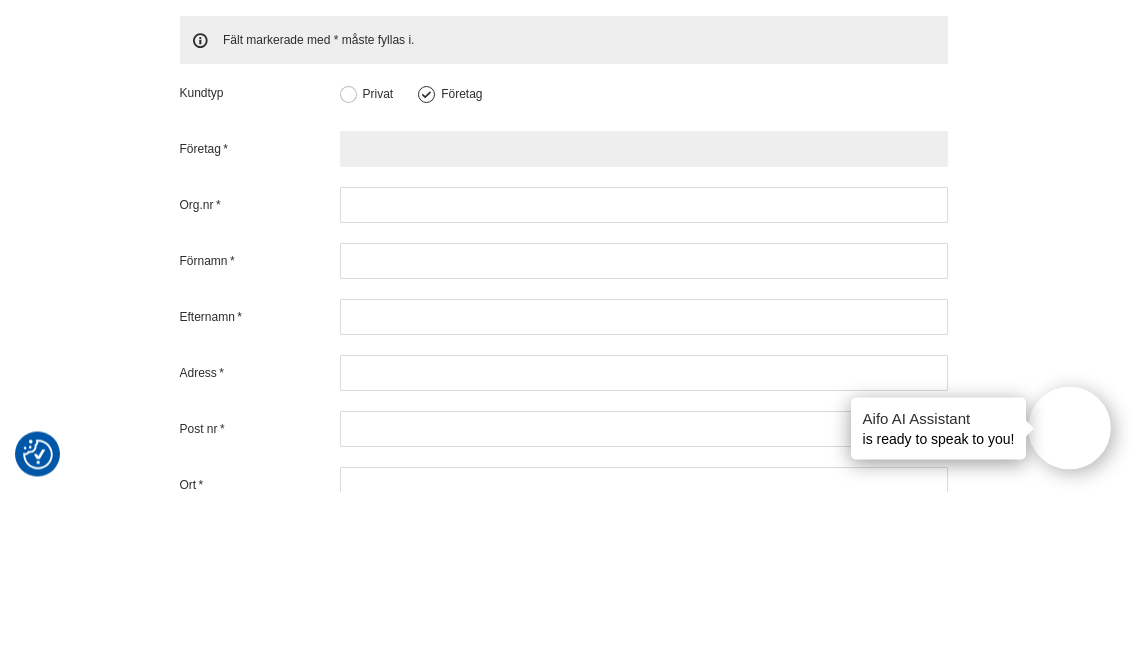 type on "Gjuteri Trading AB" 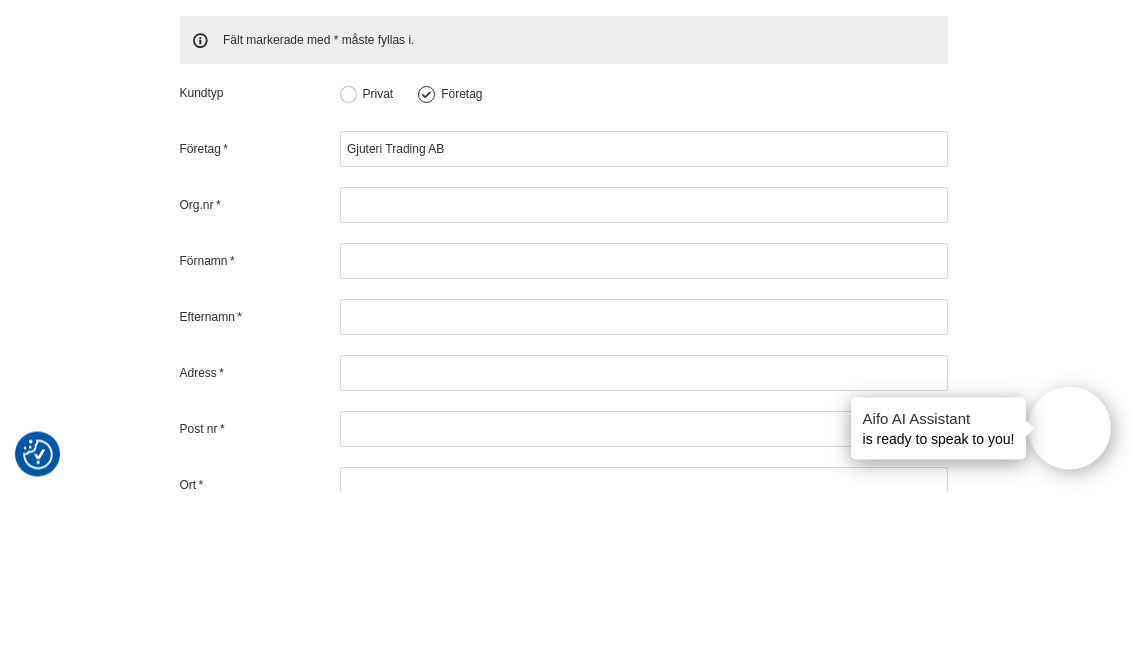 scroll, scrollTop: 857, scrollLeft: 3, axis: both 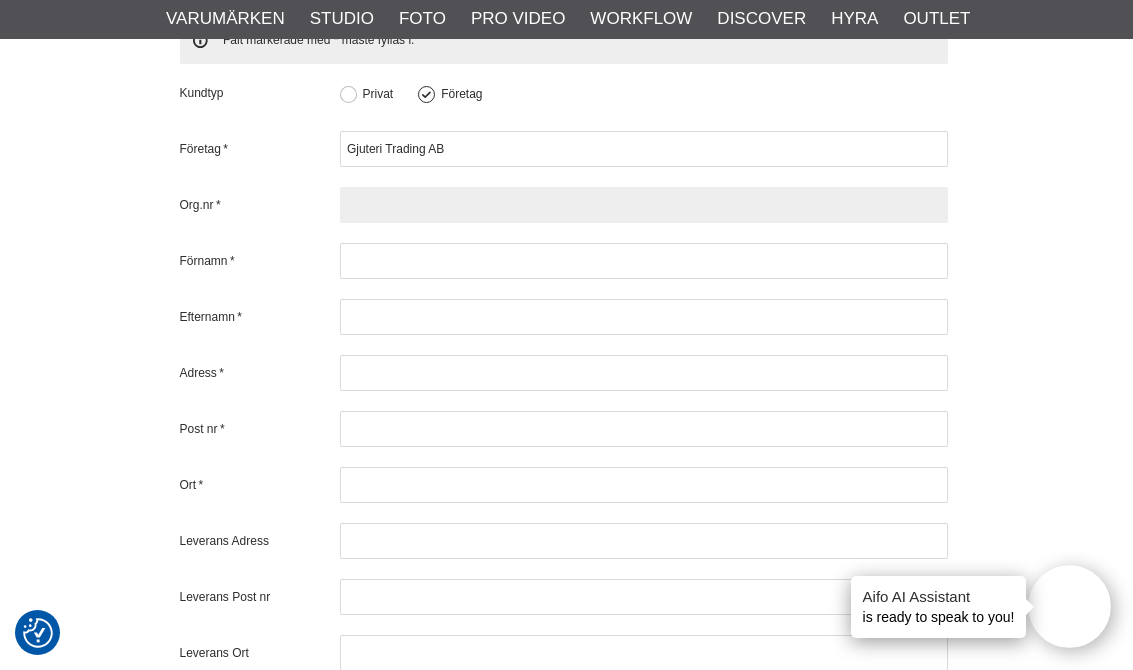 click at bounding box center [644, 205] 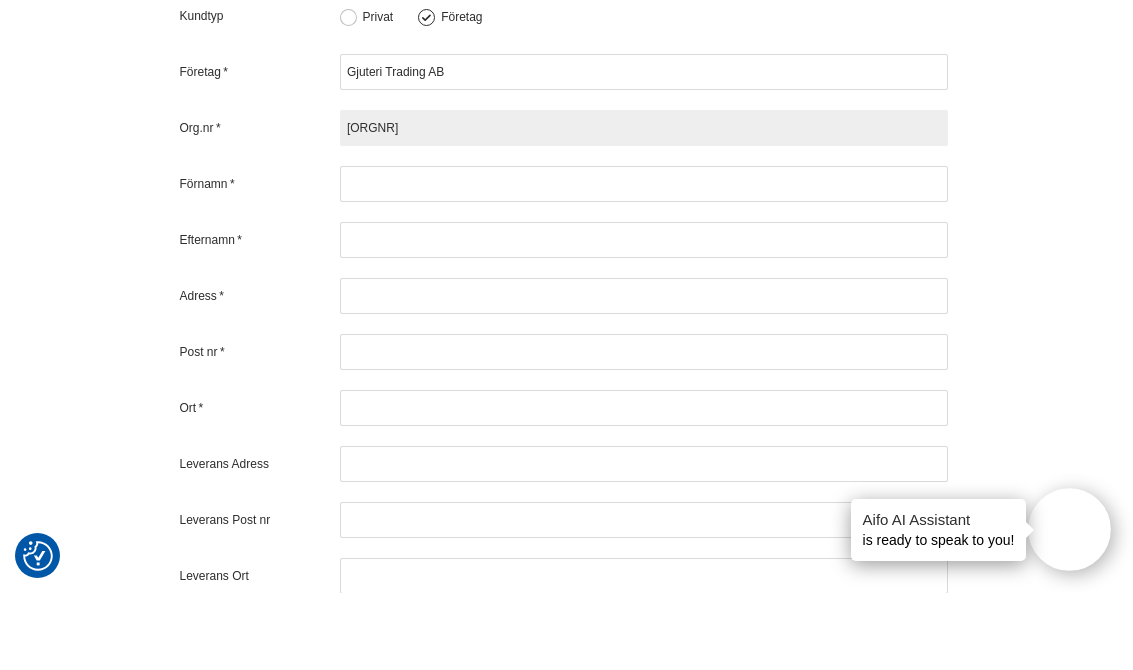 type on "[SSN]" 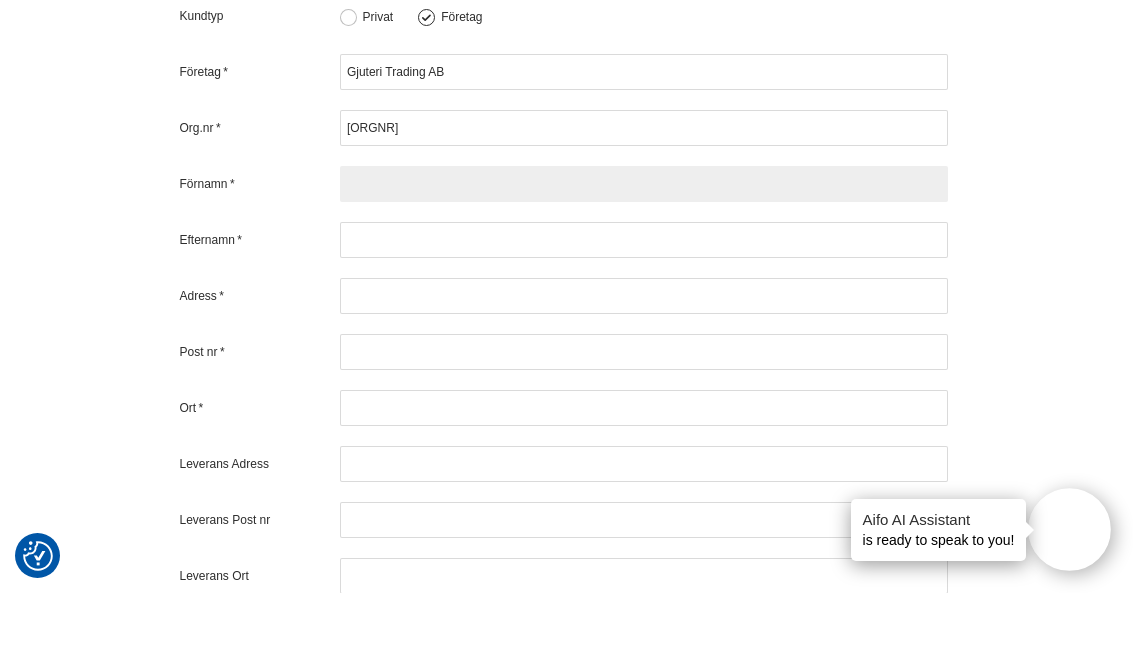 click at bounding box center [644, 261] 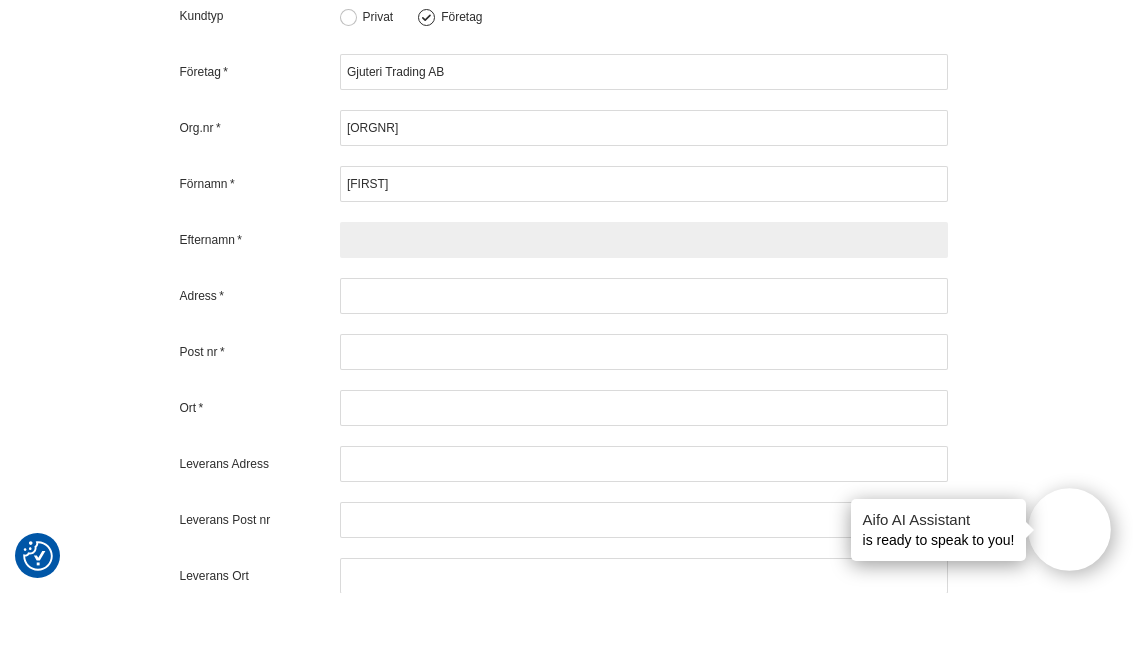 type on "[LAST]" 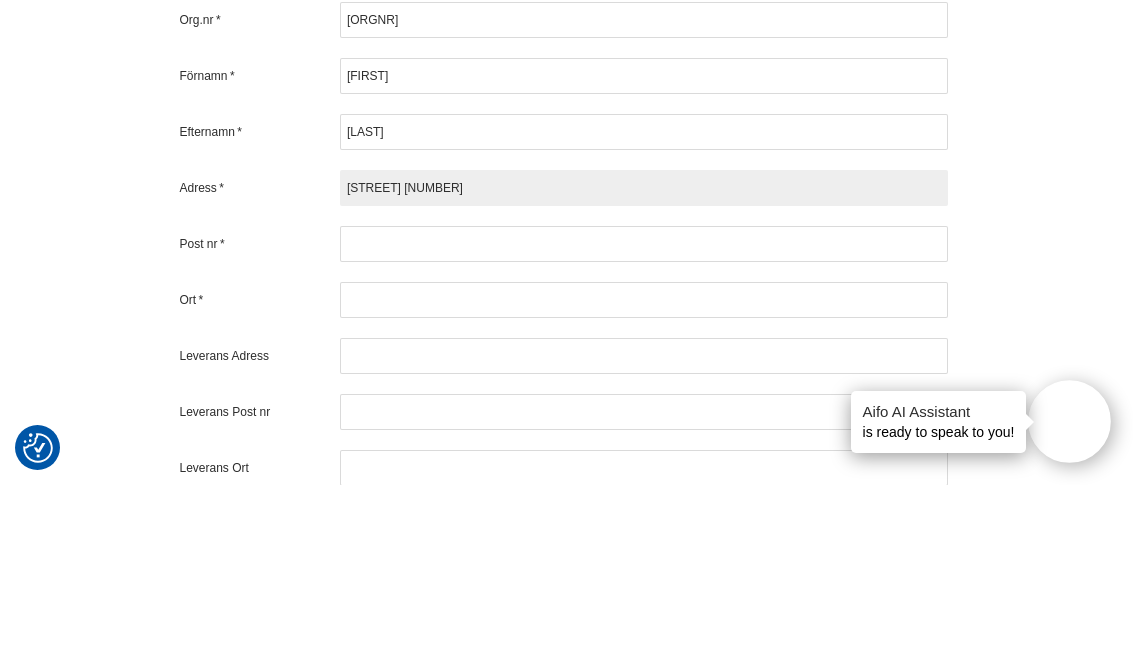 type on "[STREET]" 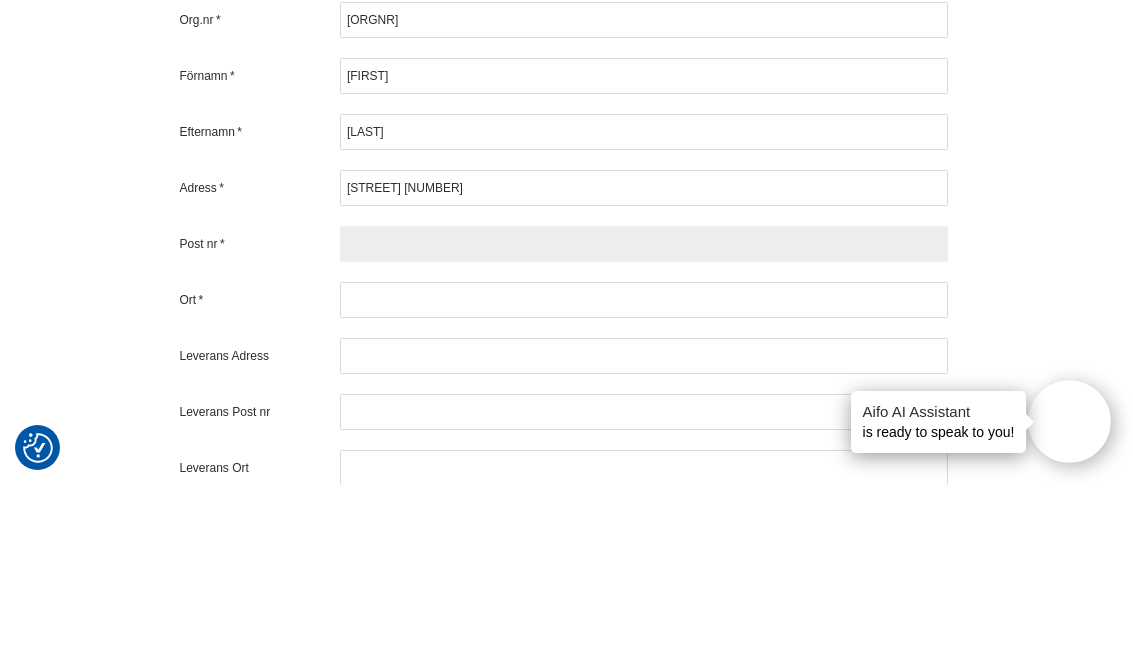 click at bounding box center [644, 429] 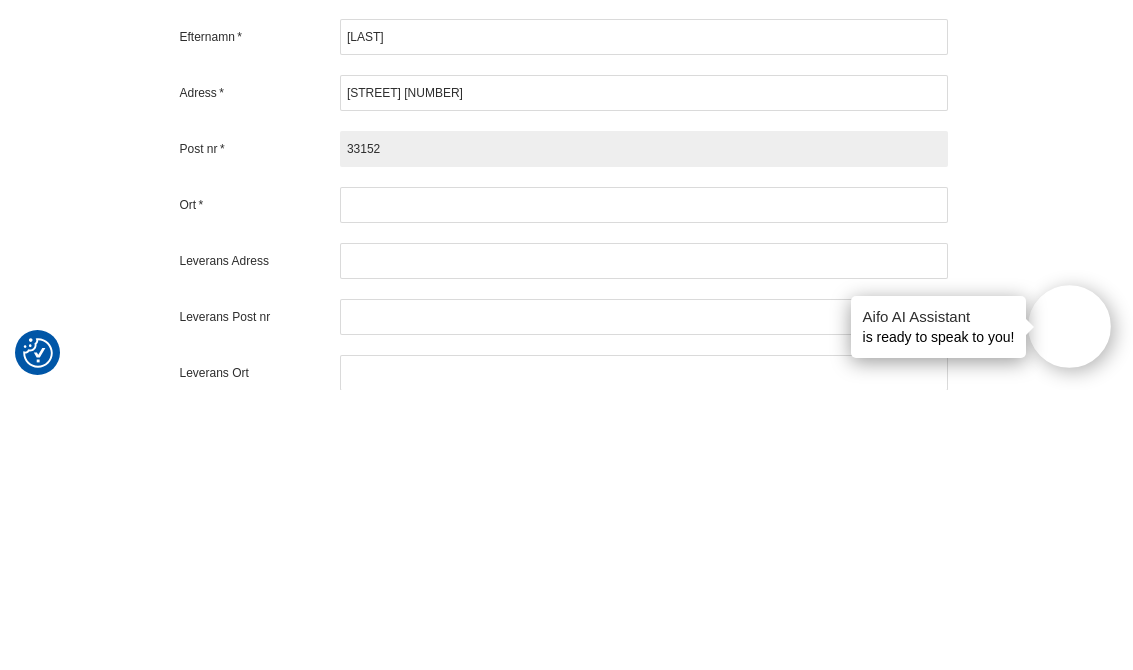 type on "33152" 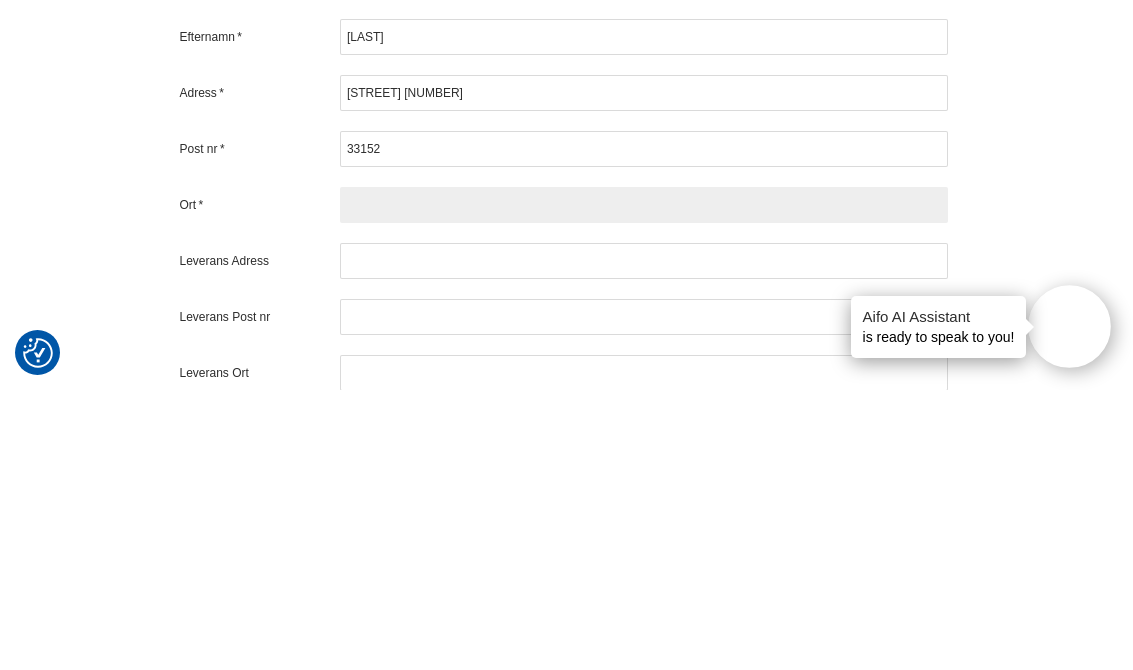 click at bounding box center (644, 485) 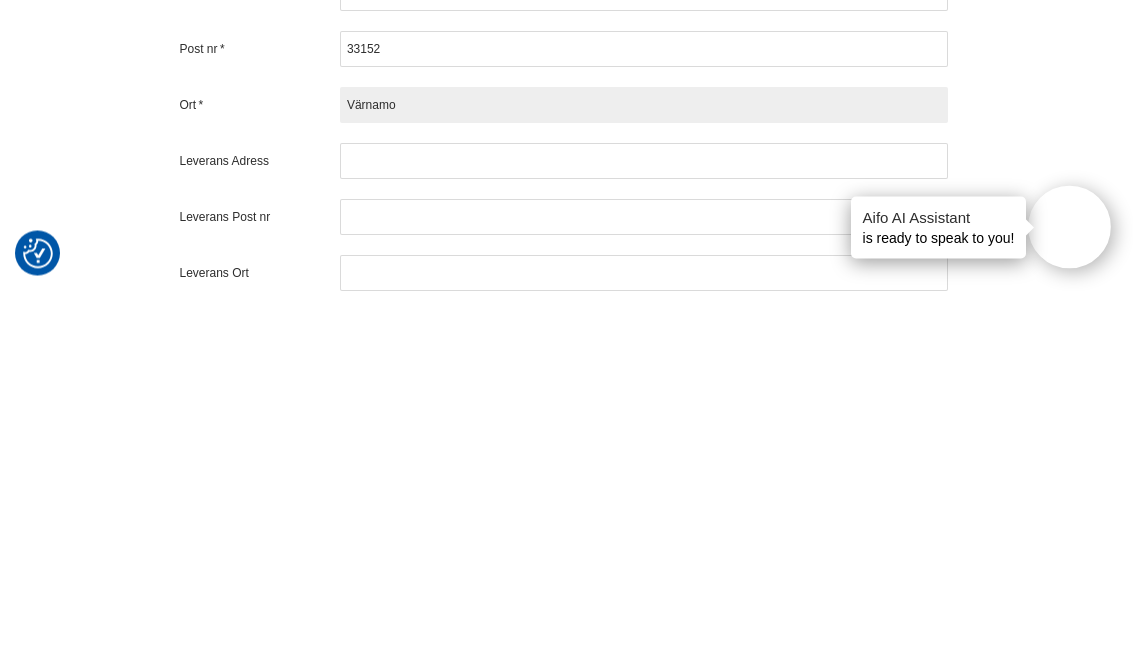 type on "Värnamo" 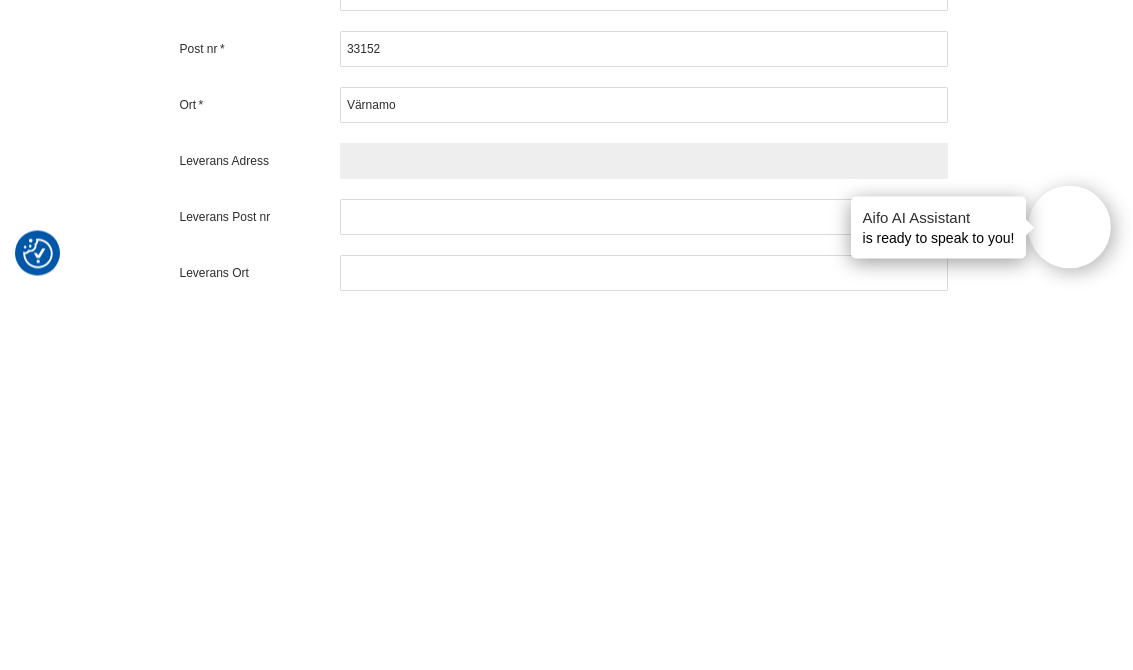 click at bounding box center [644, 541] 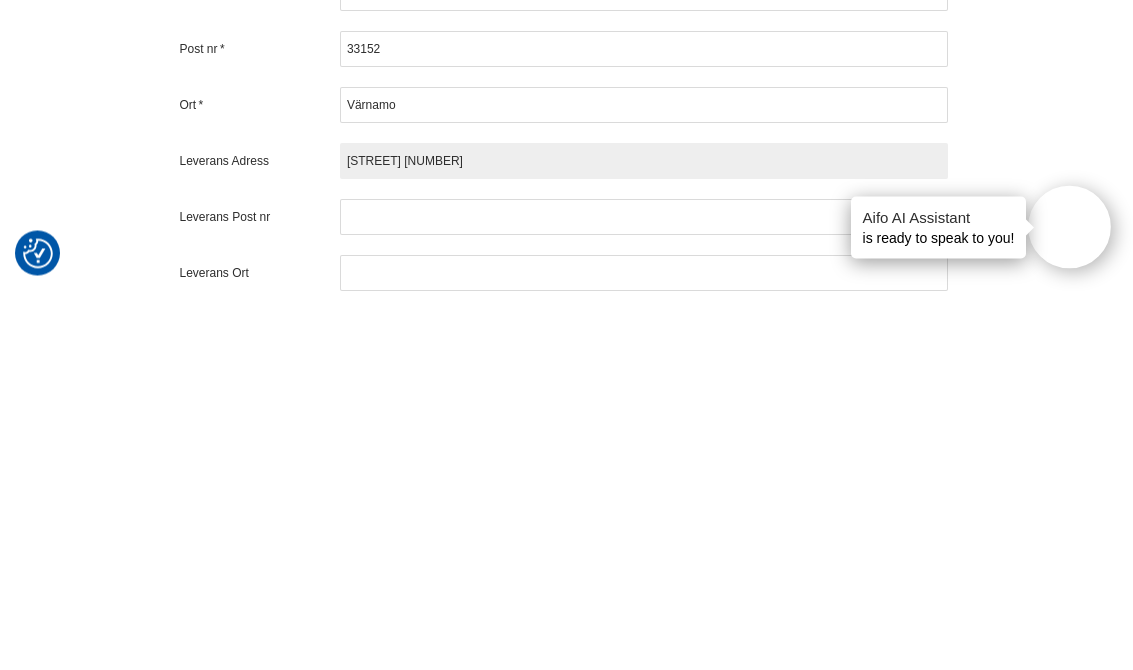 type on "Klockarevägen 4" 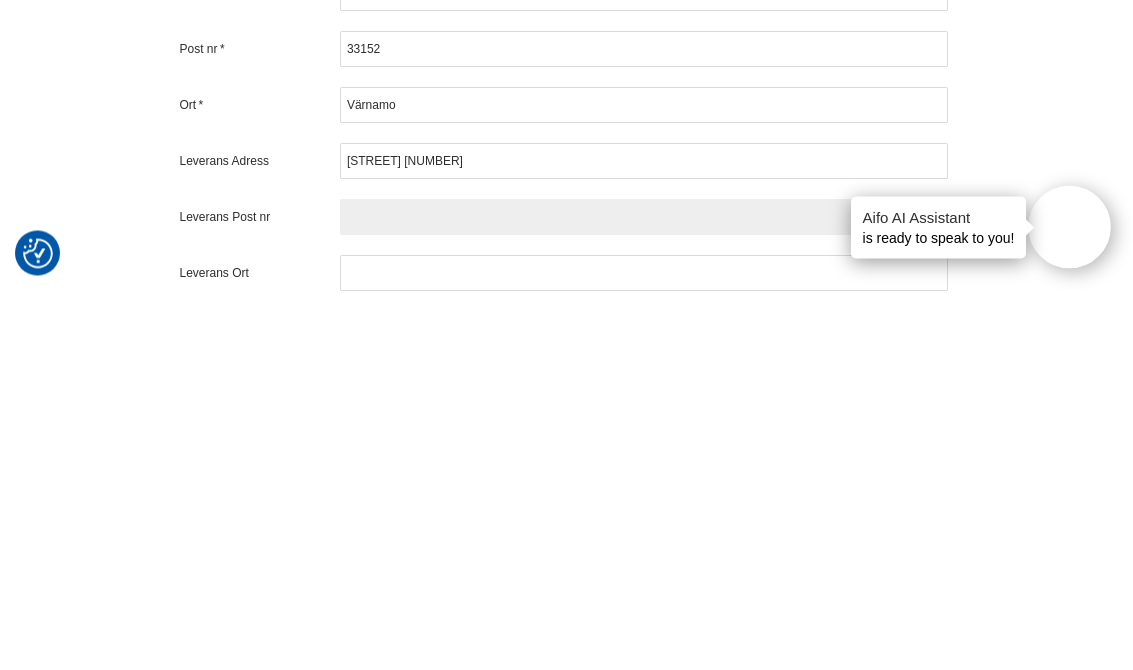click at bounding box center [644, 597] 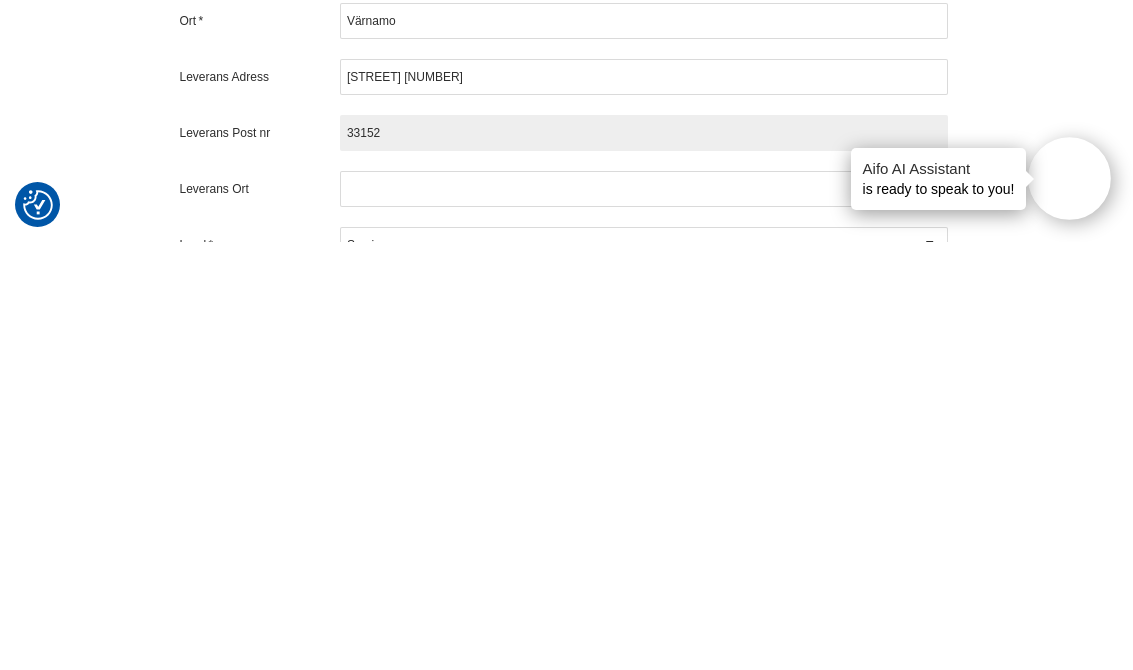 scroll, scrollTop: 908, scrollLeft: 3, axis: both 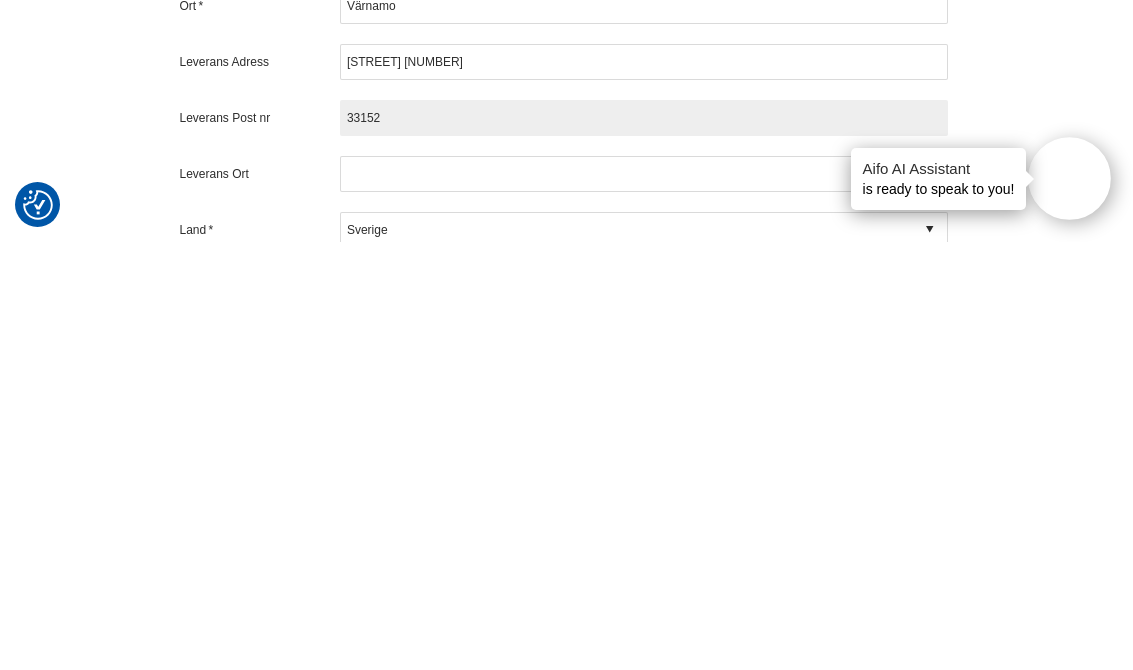 type on "33152" 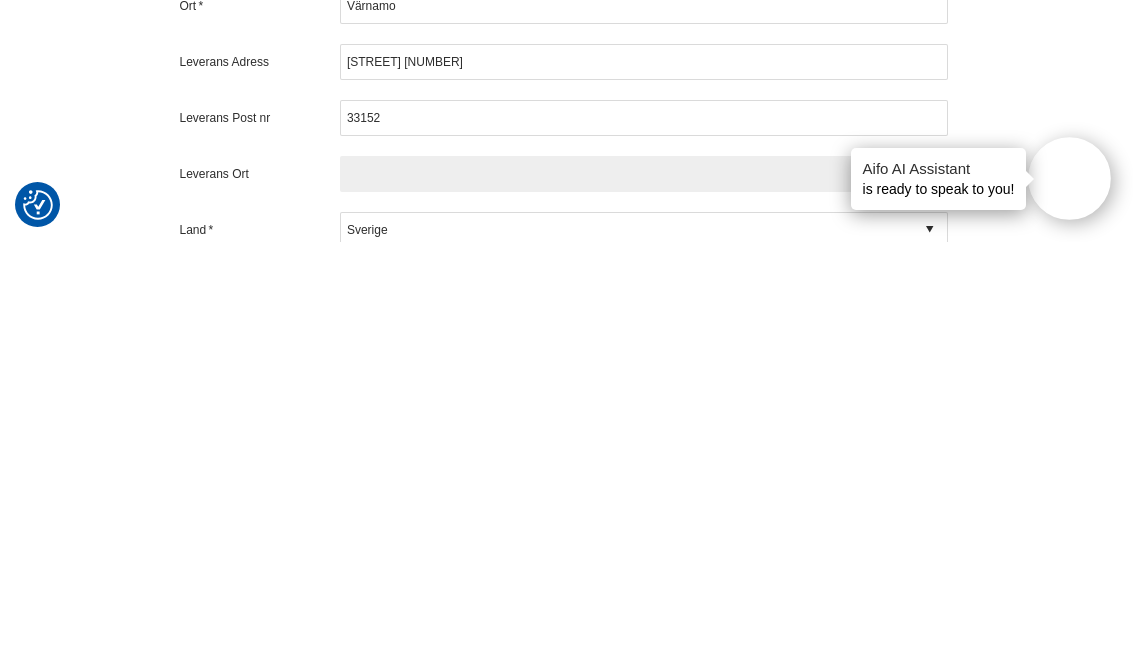 click at bounding box center (644, 602) 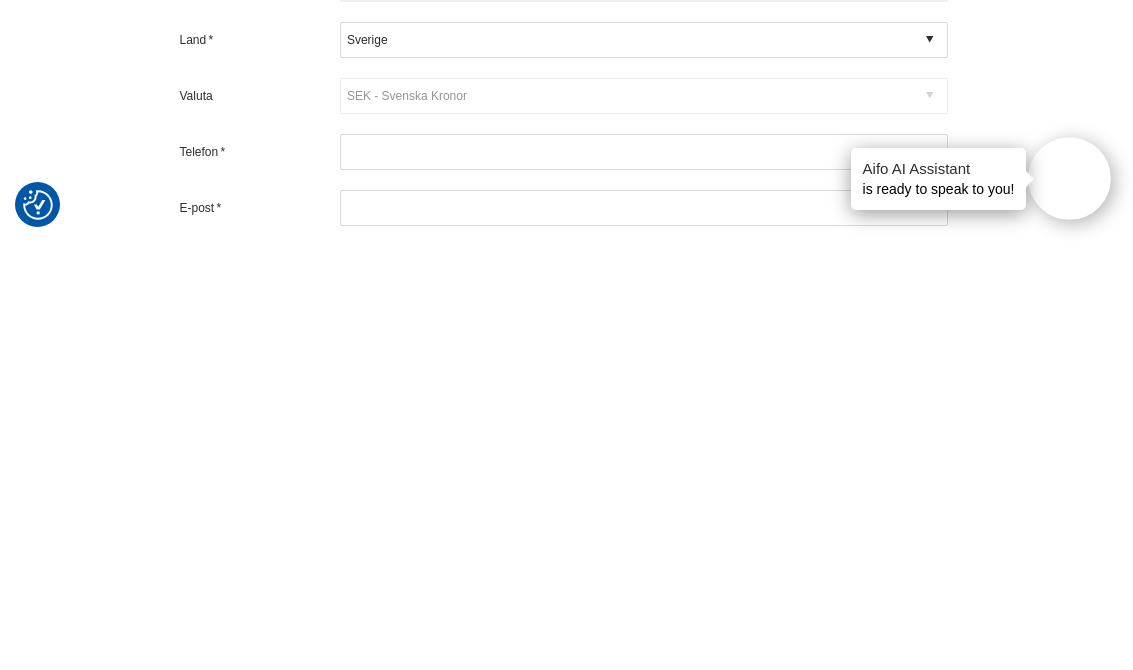 scroll, scrollTop: 1102, scrollLeft: 3, axis: both 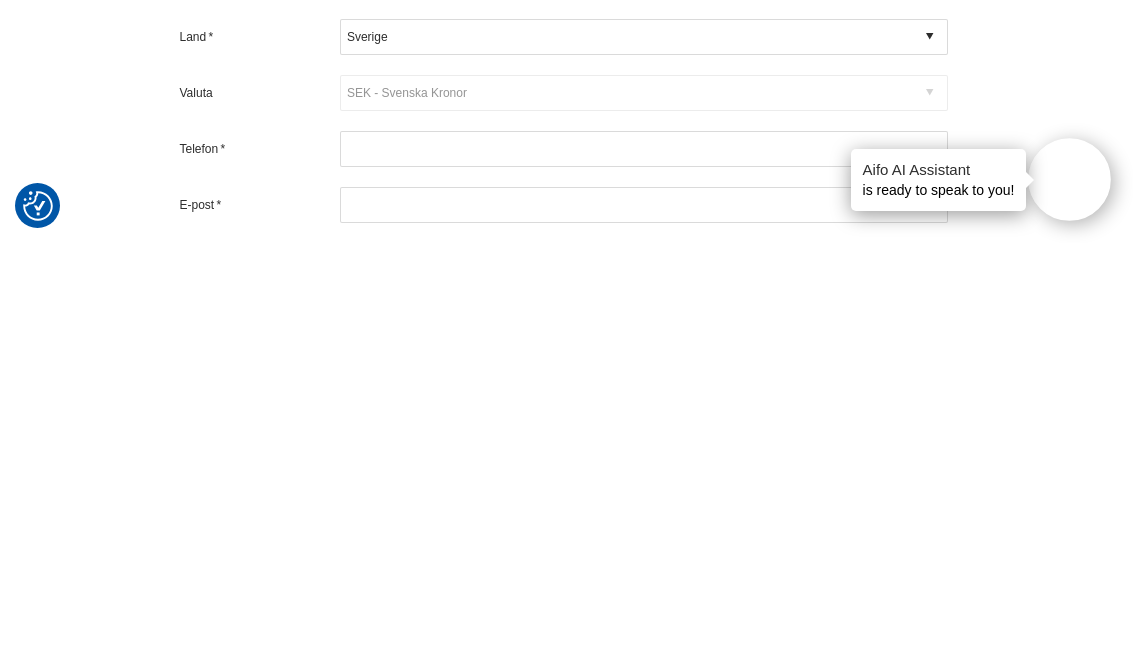 type on "Värnamo" 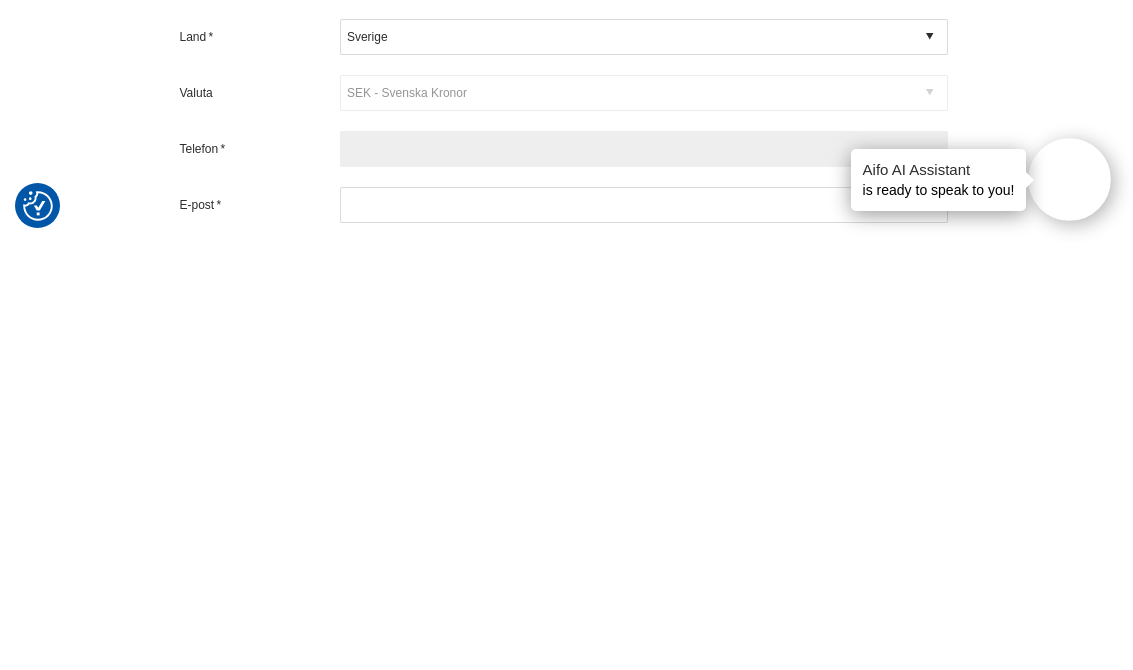 click at bounding box center (644, 576) 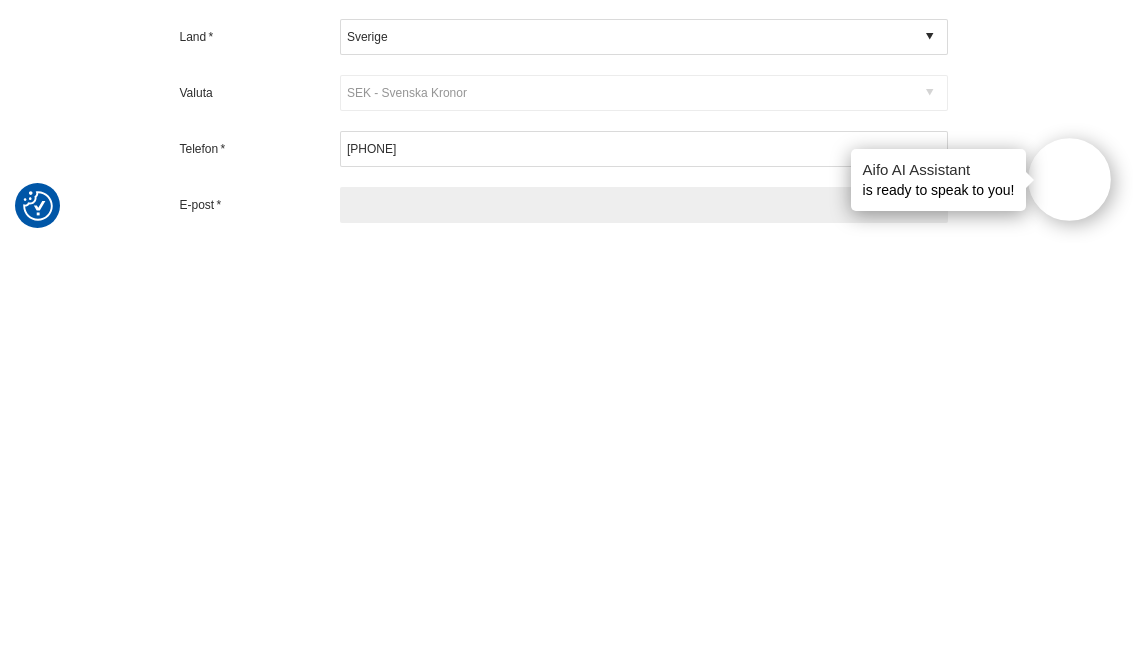 type on "[USERNAME]@example.com" 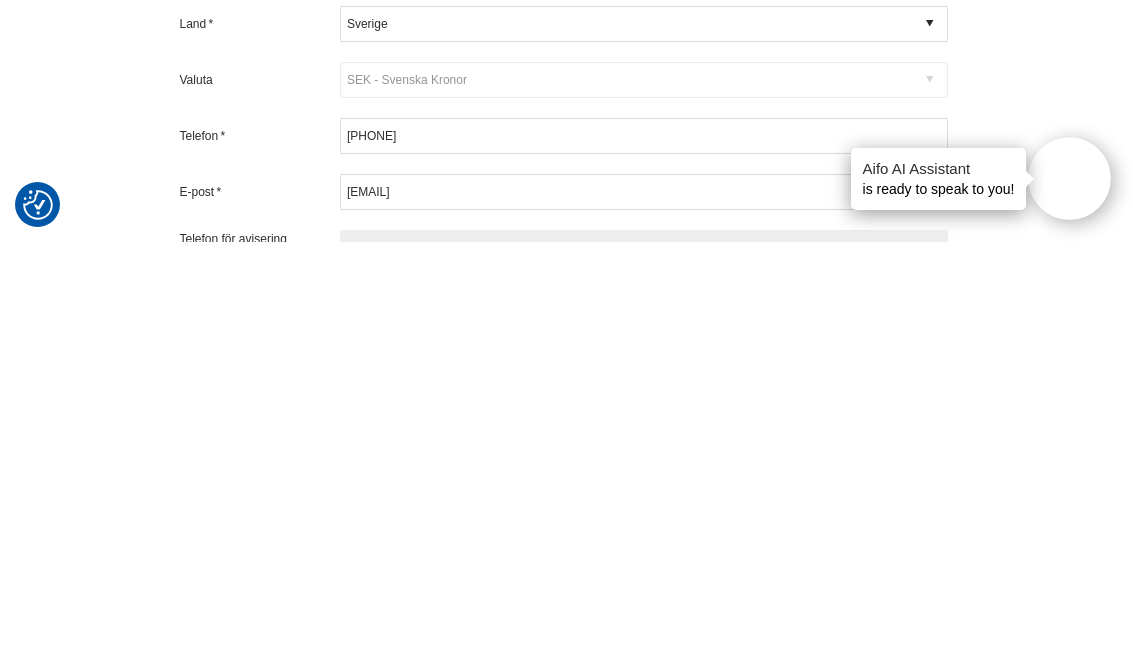 scroll, scrollTop: 1201, scrollLeft: 3, axis: both 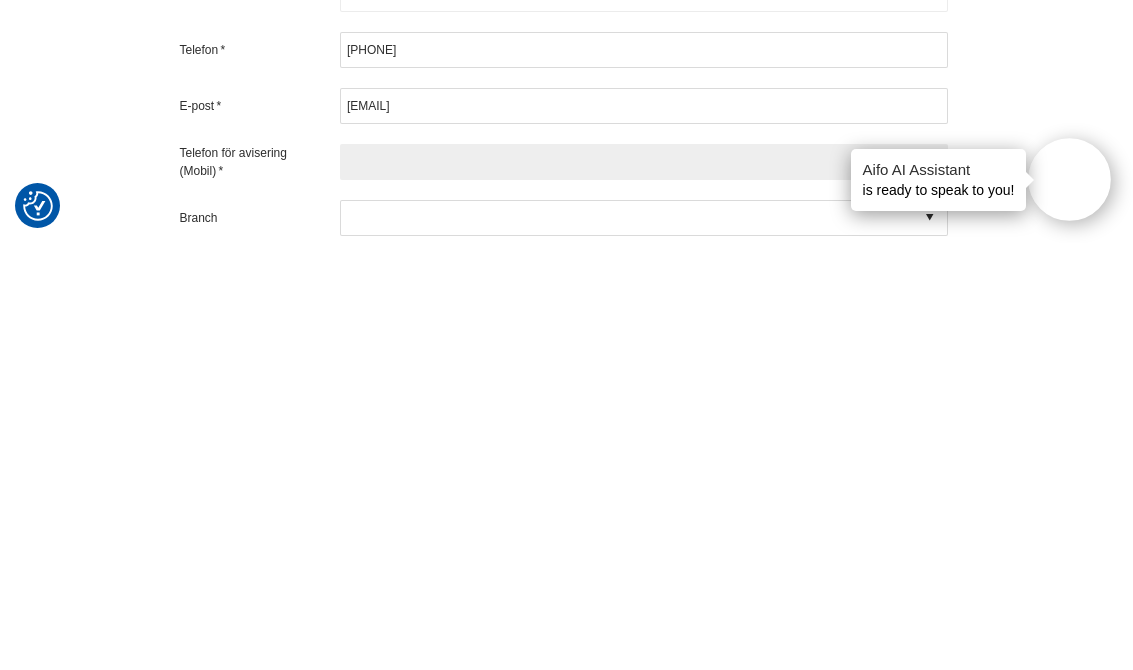 type on "706266006" 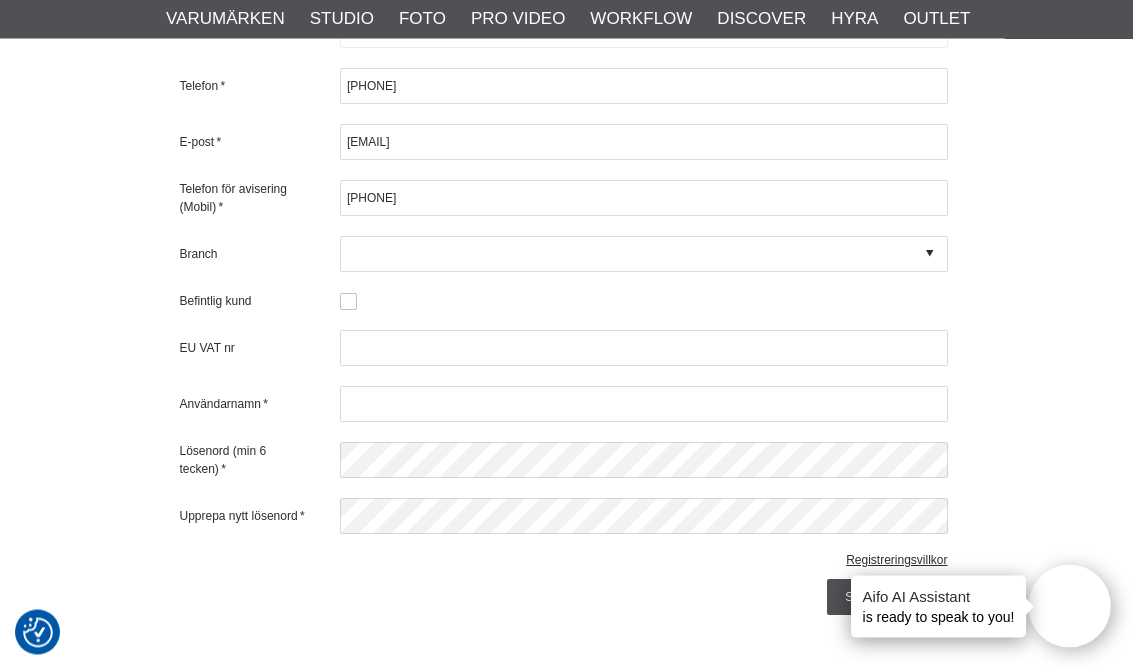 scroll, scrollTop: 1592, scrollLeft: 3, axis: both 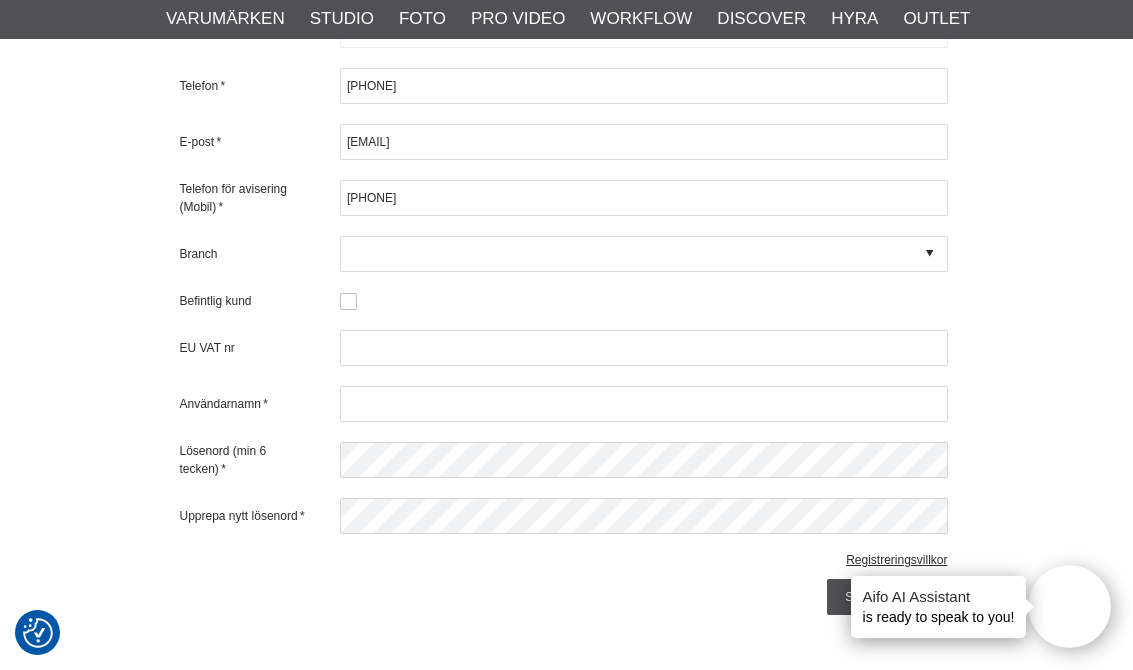 click at bounding box center [644, 254] 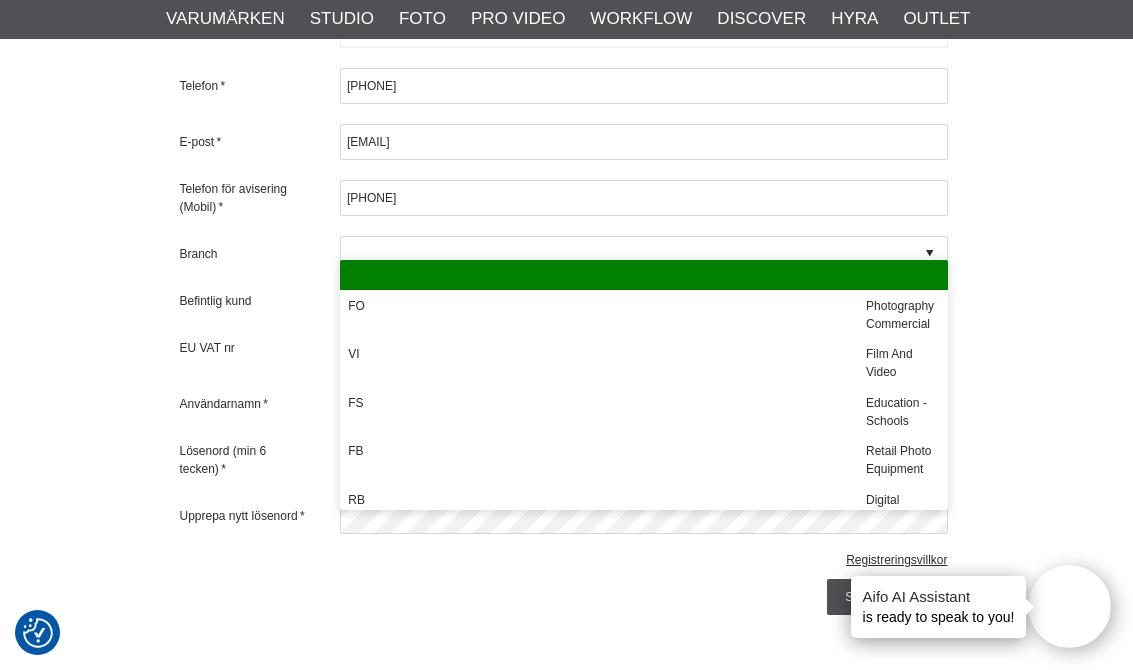 click on "Photography Commercial" at bounding box center [902, 314] 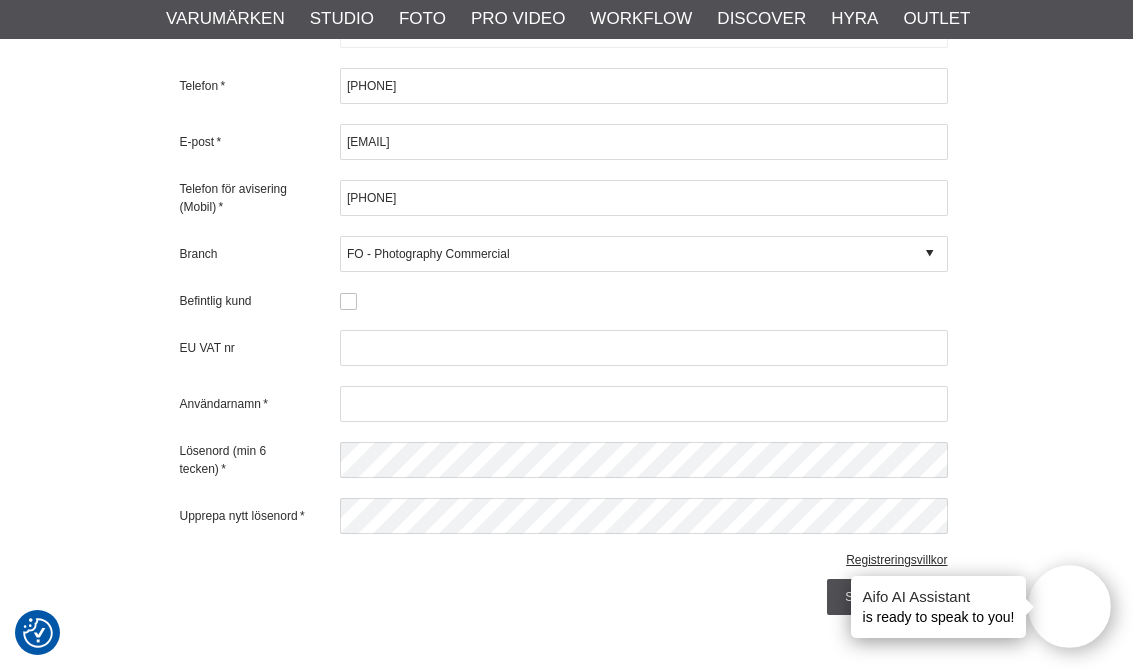 click at bounding box center (348, 301) 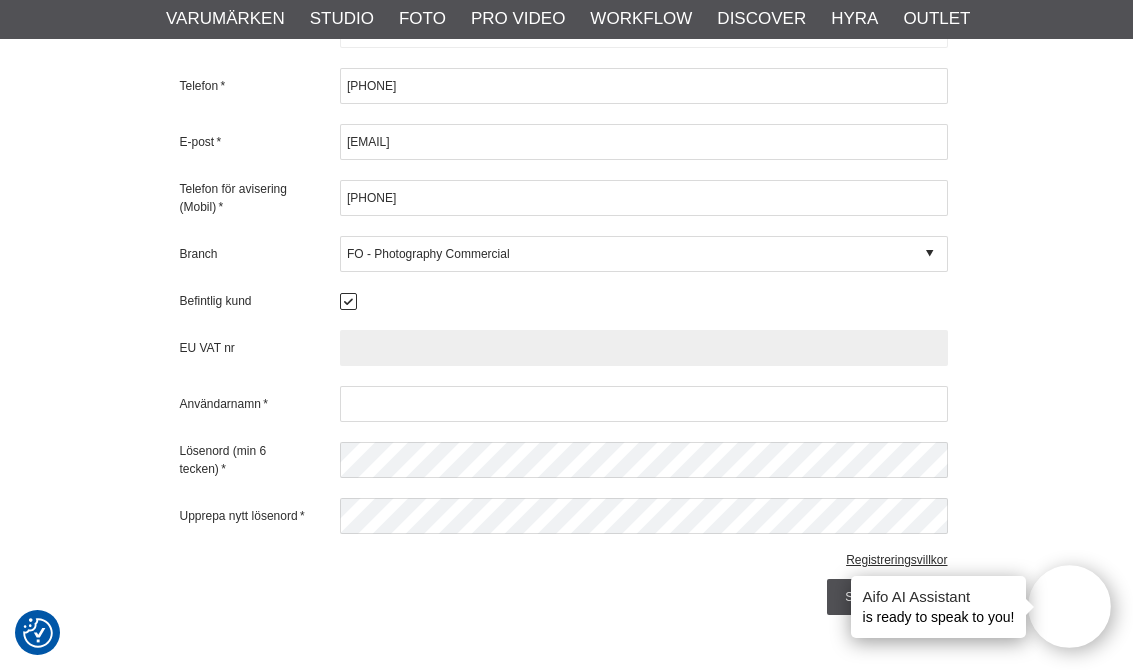 click at bounding box center [644, 348] 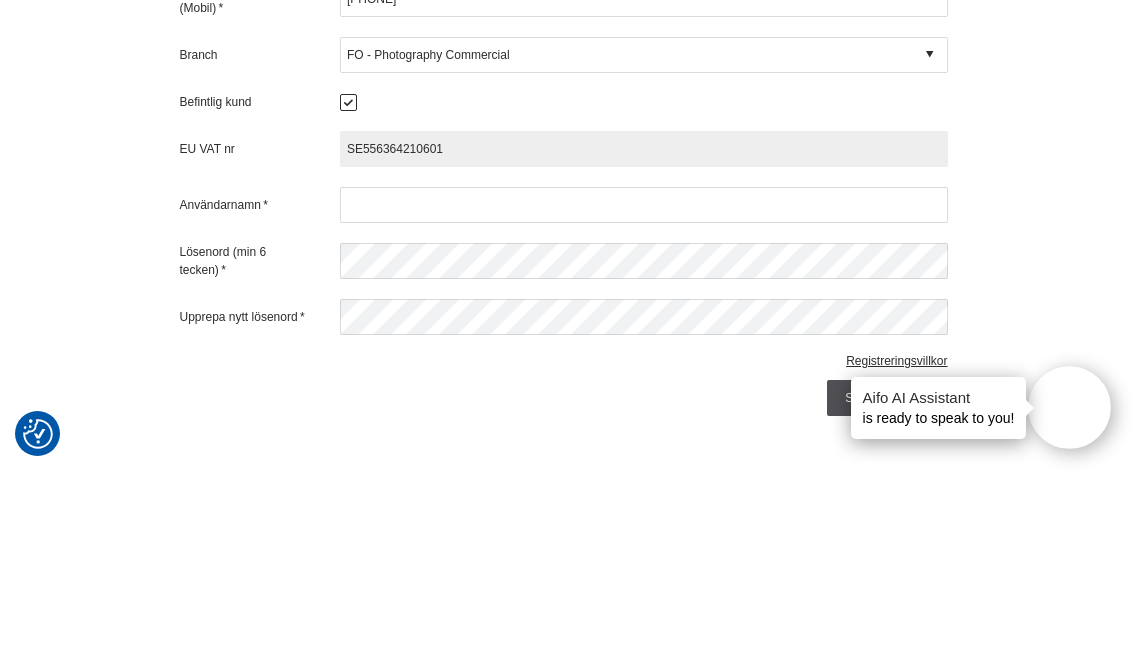 type on "SE556364210601" 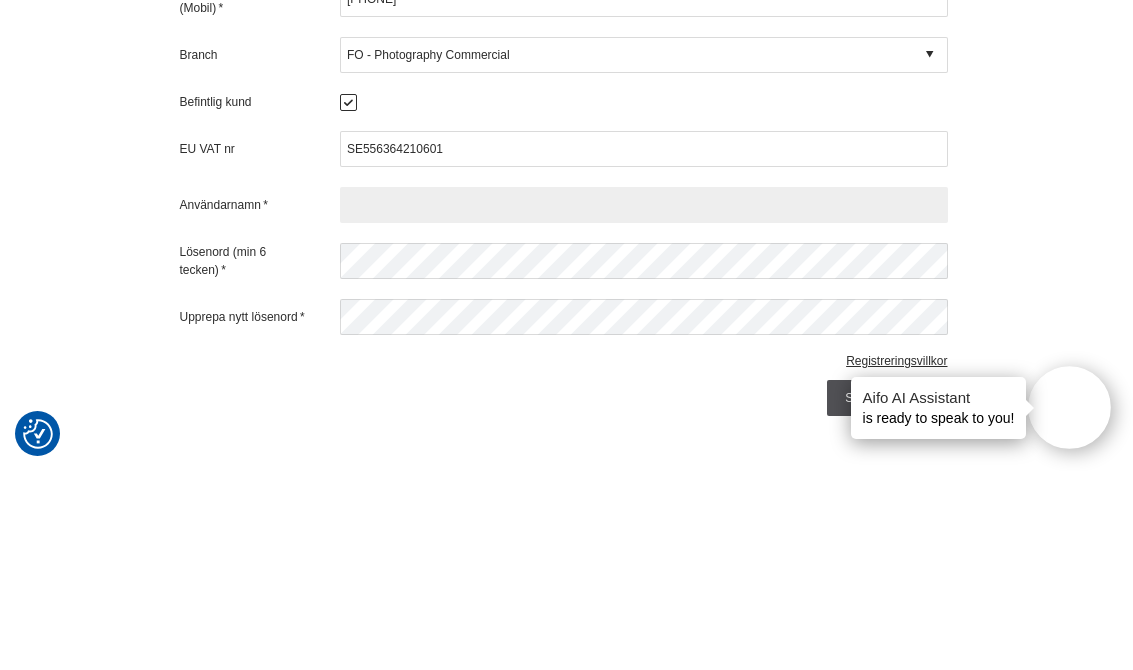 click at bounding box center [644, 404] 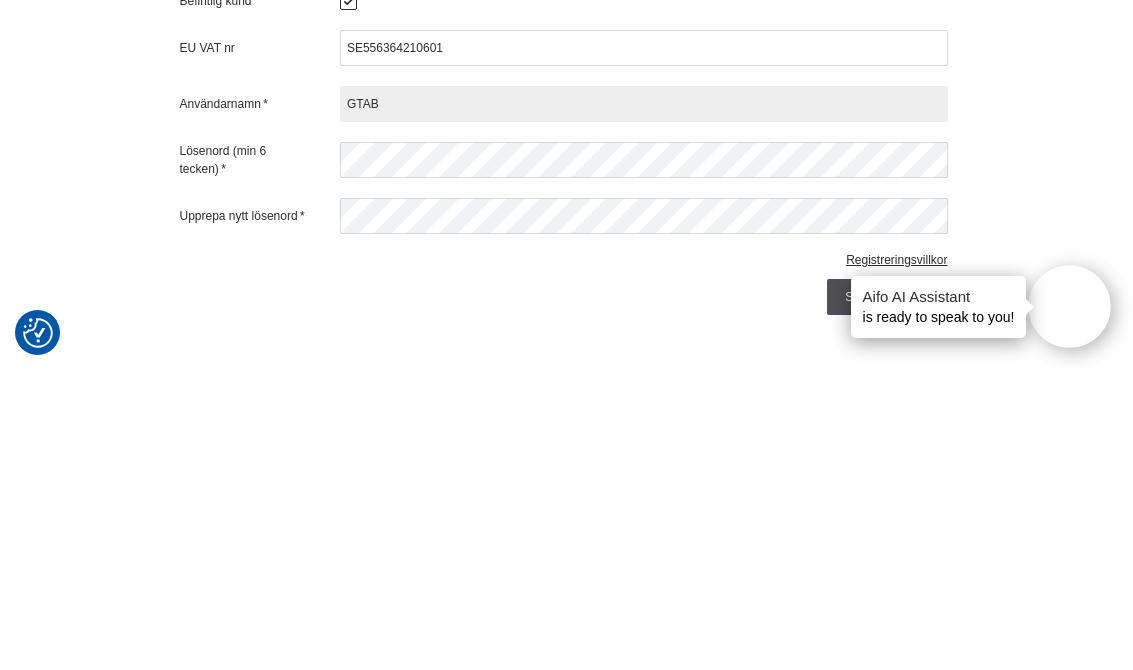 type on "GTAB" 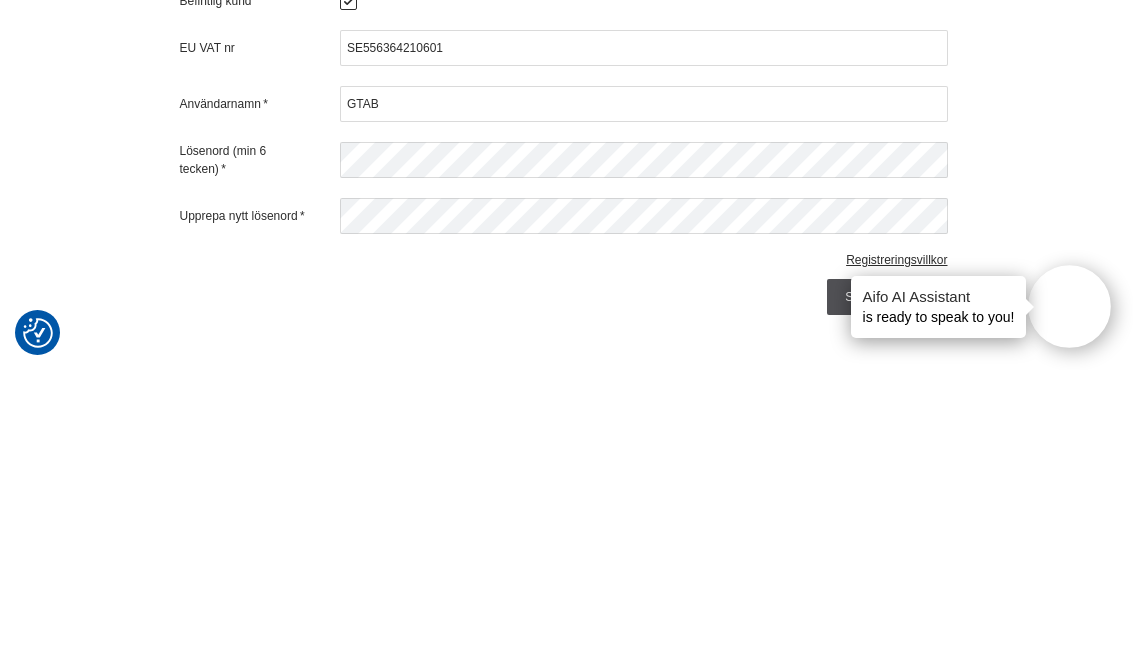 scroll, scrollTop: 1619, scrollLeft: 3, axis: both 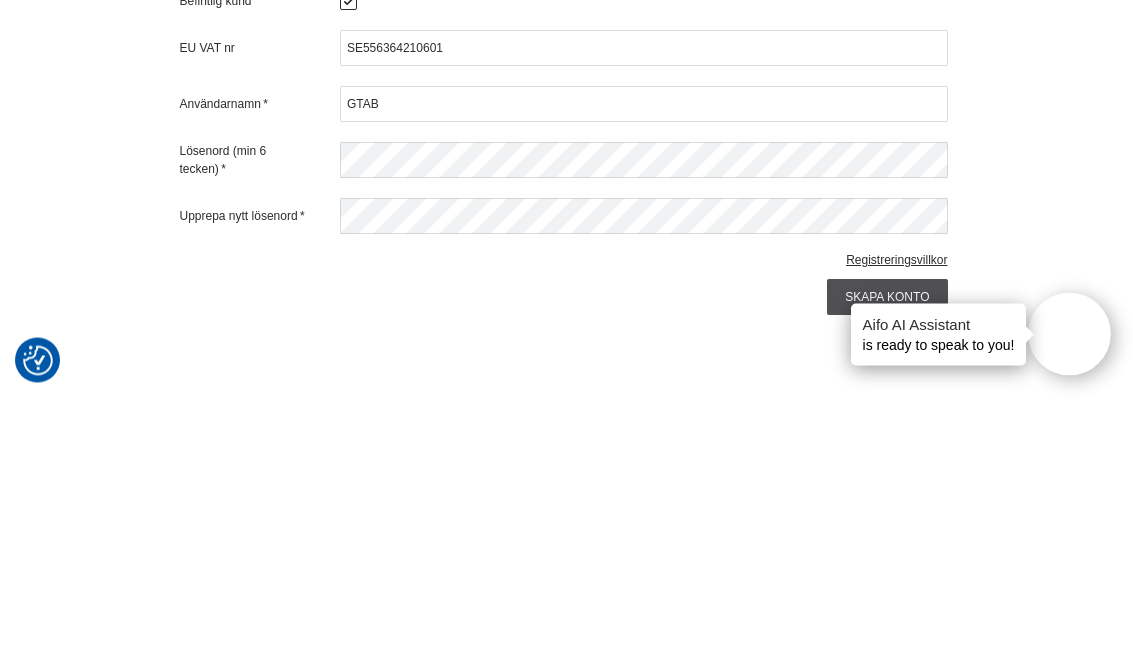 click on "Skapa konto" at bounding box center (887, 570) 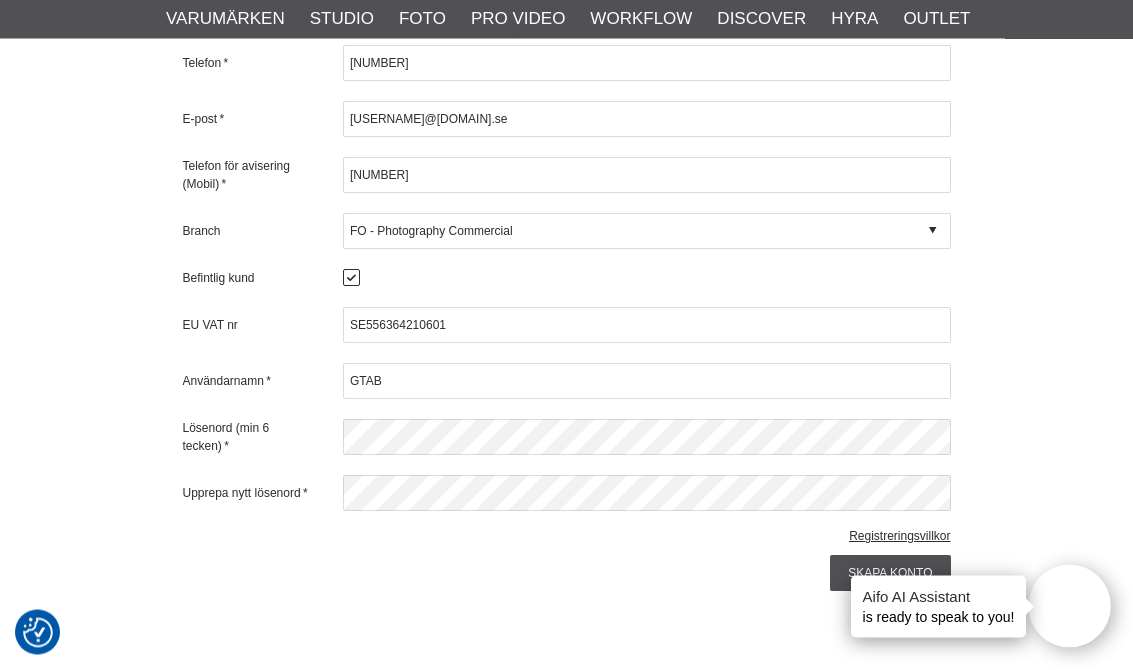 scroll, scrollTop: 1682, scrollLeft: 0, axis: vertical 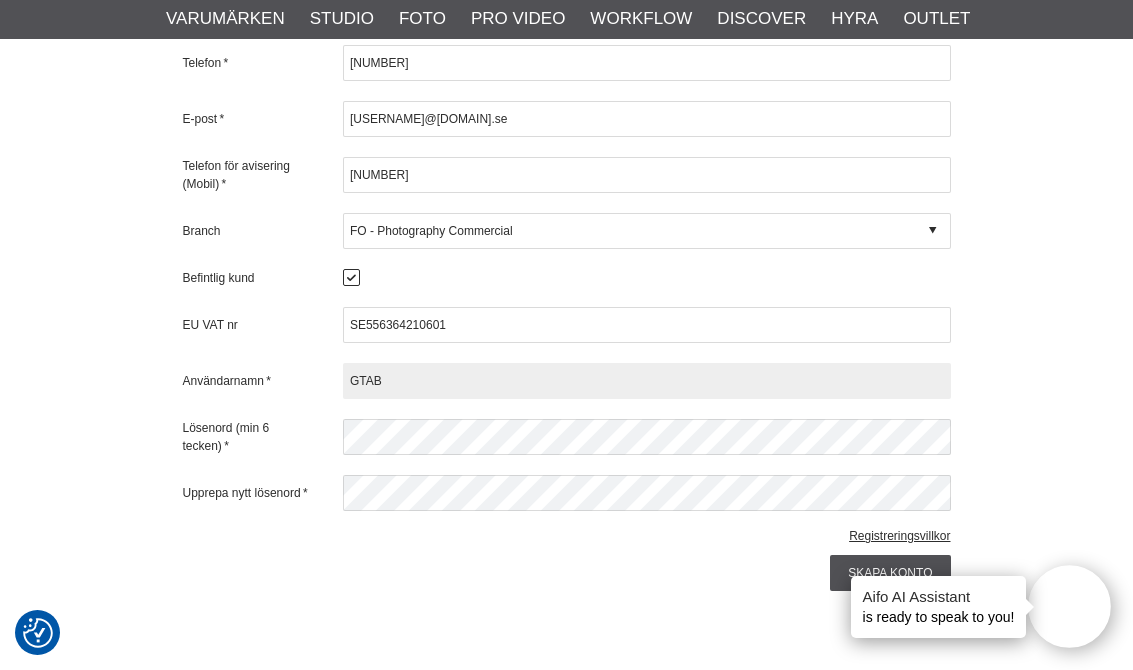 click on "GTAB" at bounding box center [647, 381] 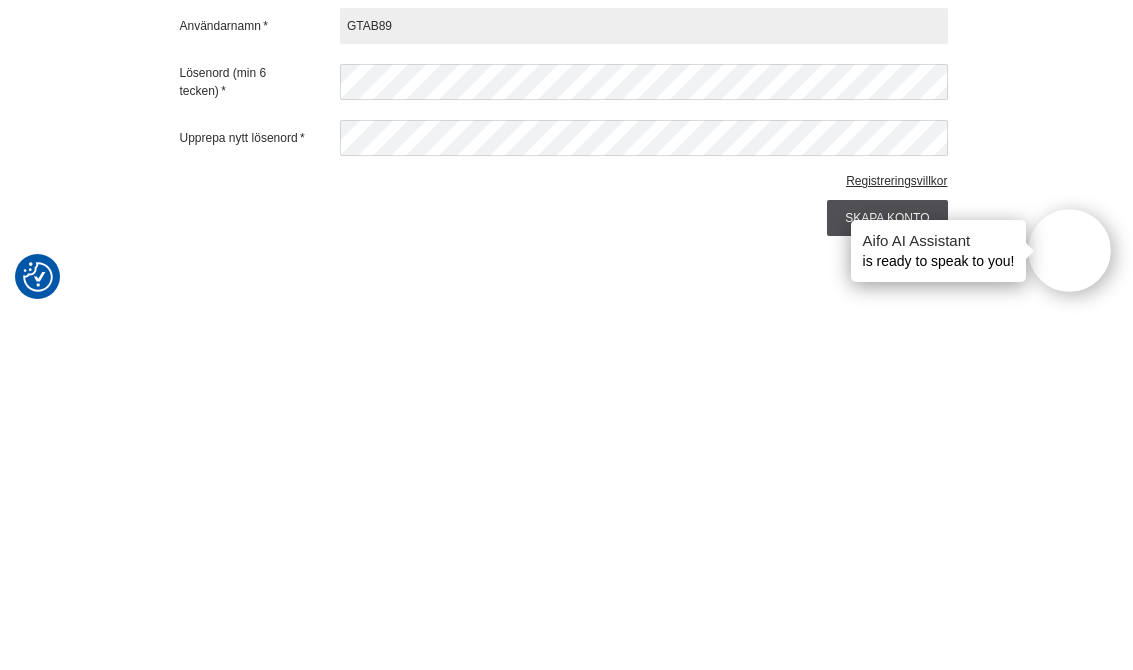 type on "GTAB89" 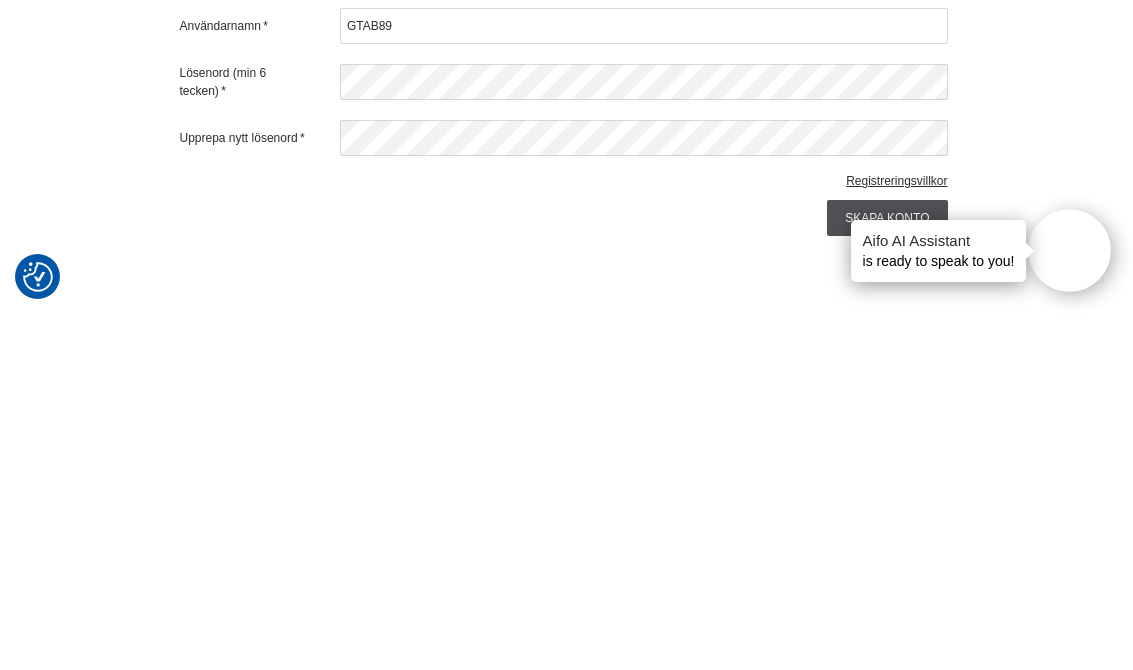 click on "Skapa konto" at bounding box center (887, 574) 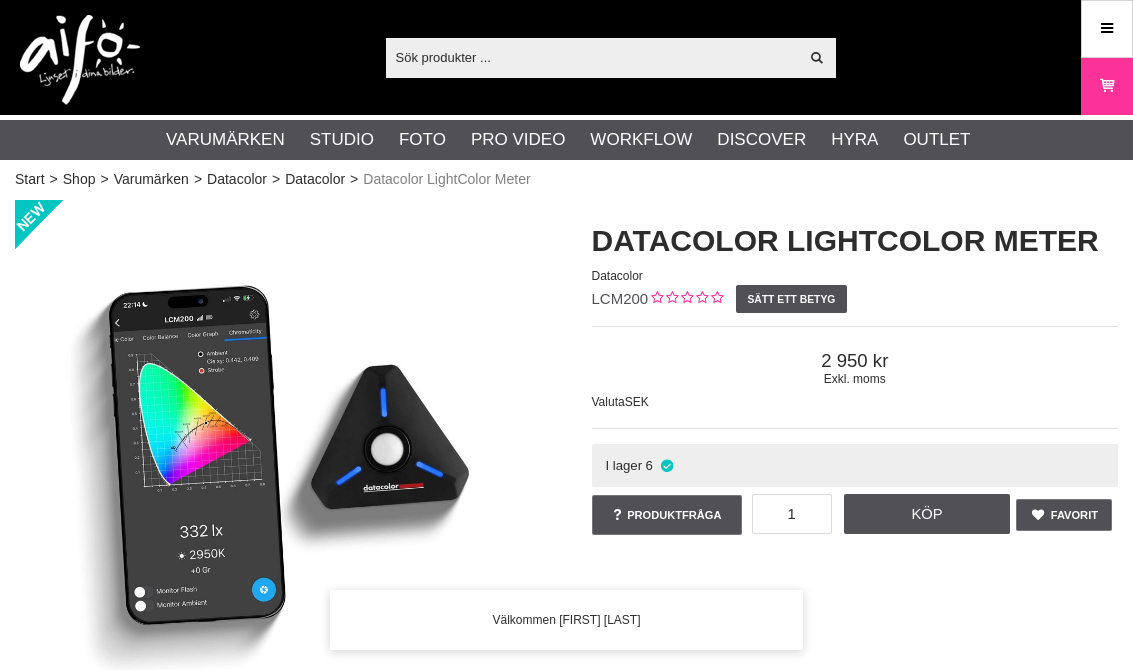 scroll, scrollTop: 0, scrollLeft: 0, axis: both 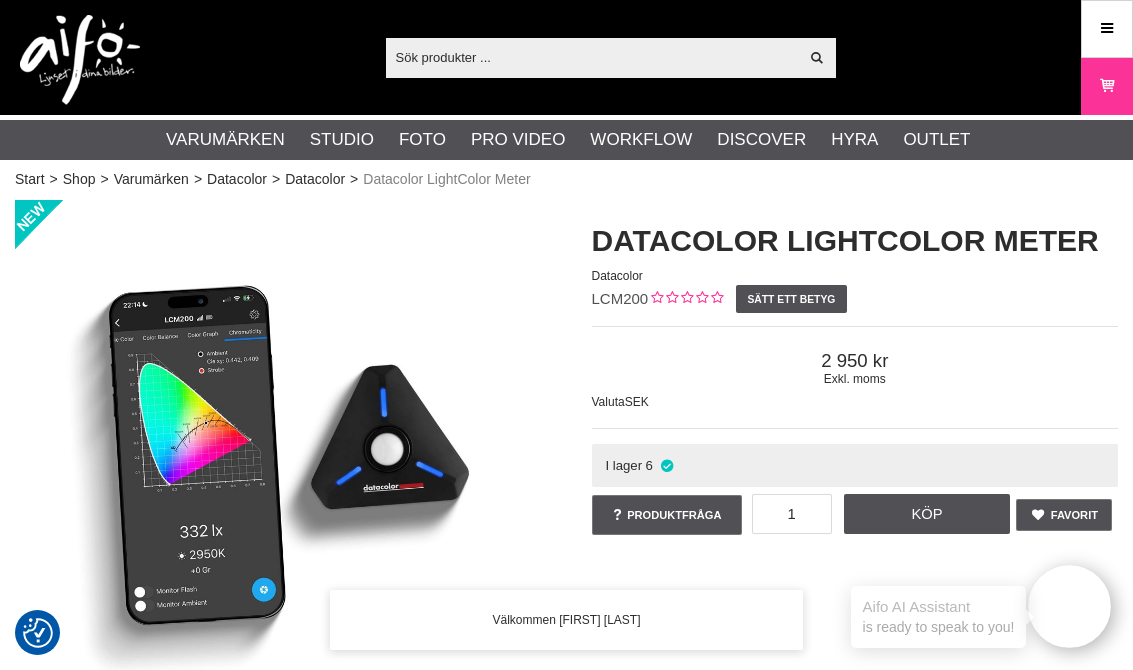 checkbox on "true" 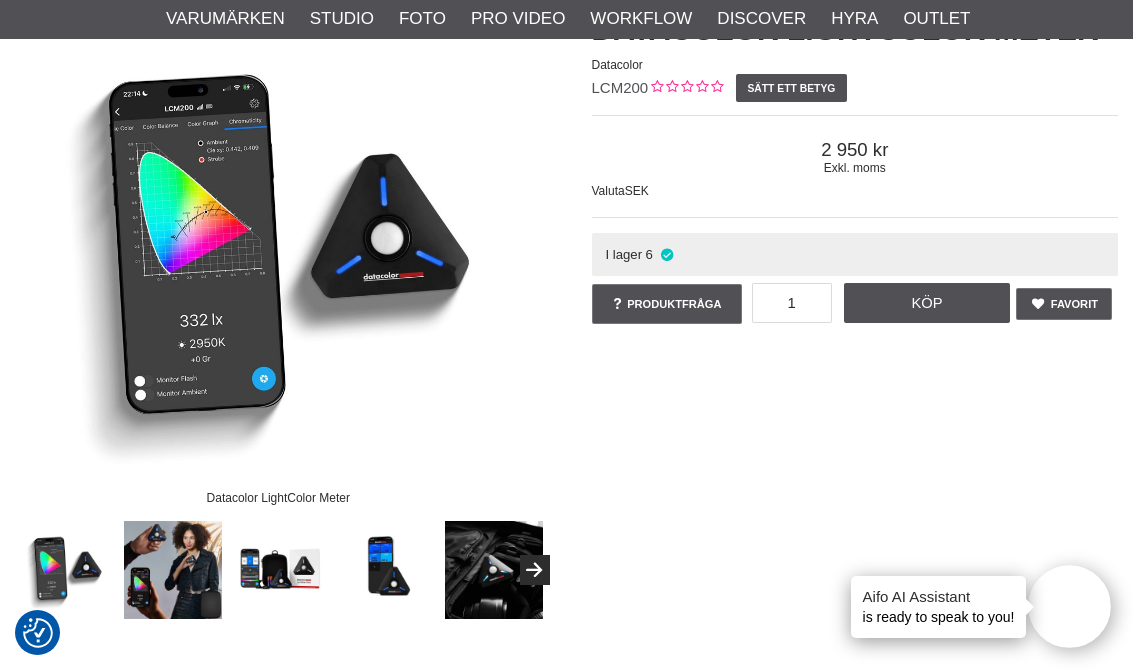 scroll, scrollTop: 195, scrollLeft: 0, axis: vertical 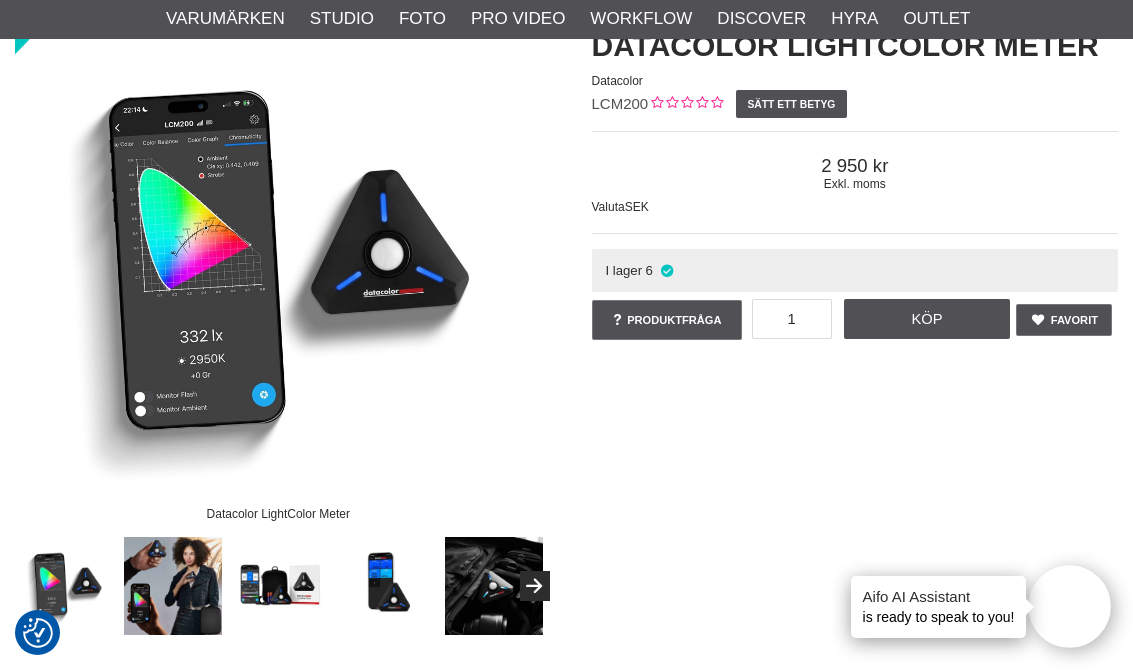 click on "Köp" at bounding box center (927, 319) 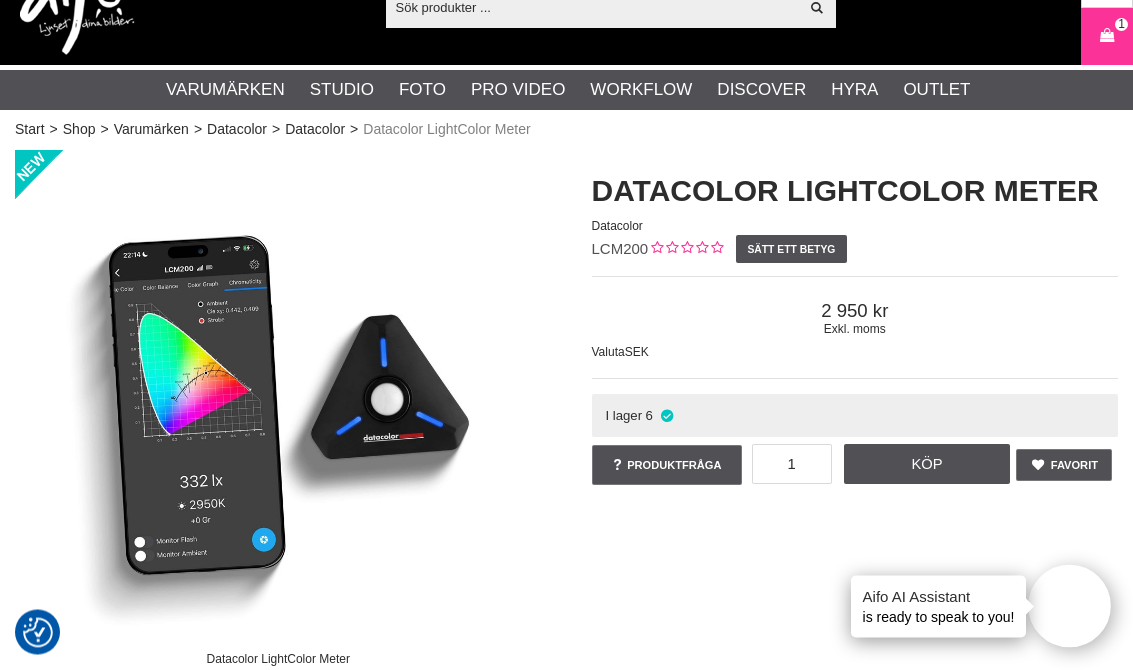 scroll, scrollTop: 0, scrollLeft: 0, axis: both 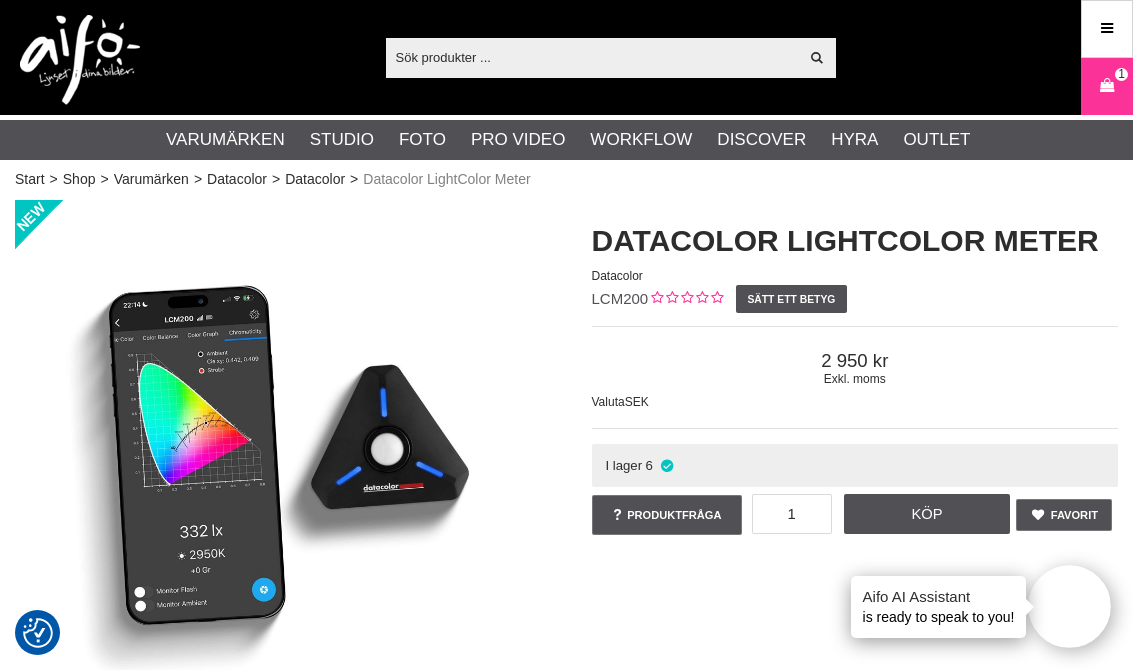 click at bounding box center [1107, 86] 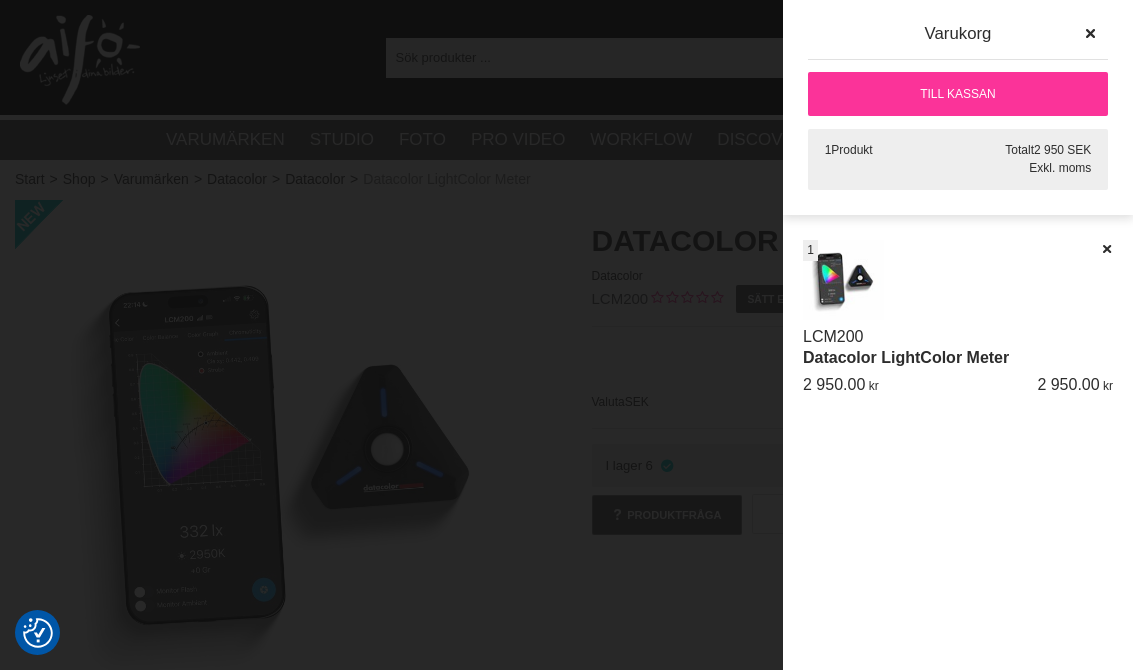 click on "Till kassan" at bounding box center [958, 94] 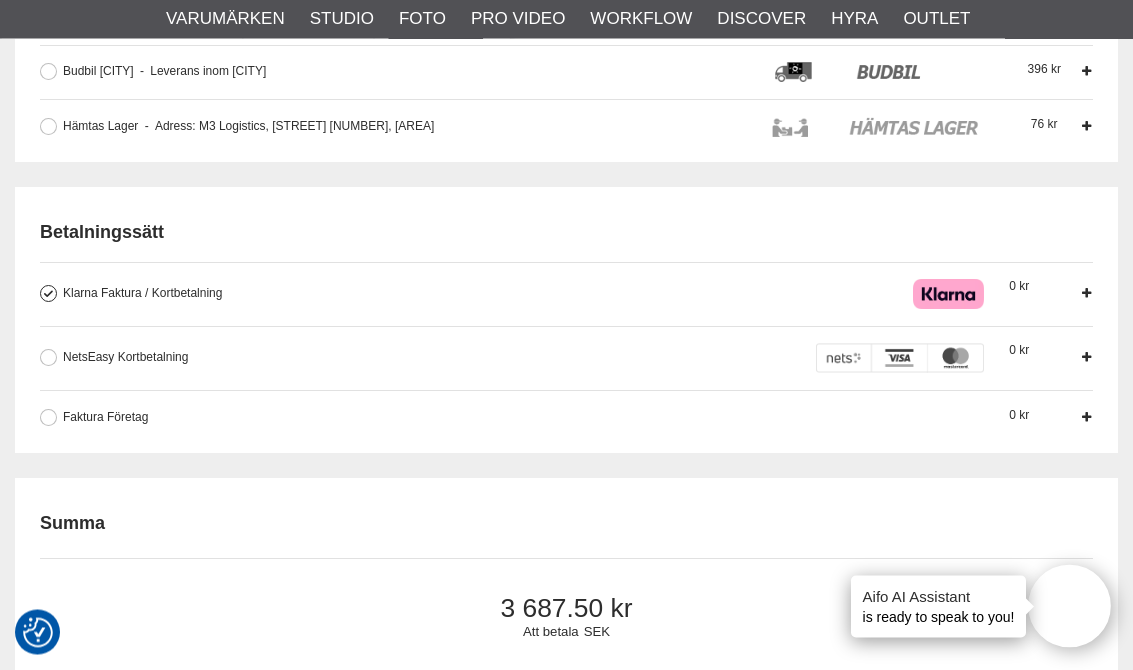 scroll, scrollTop: 782, scrollLeft: 0, axis: vertical 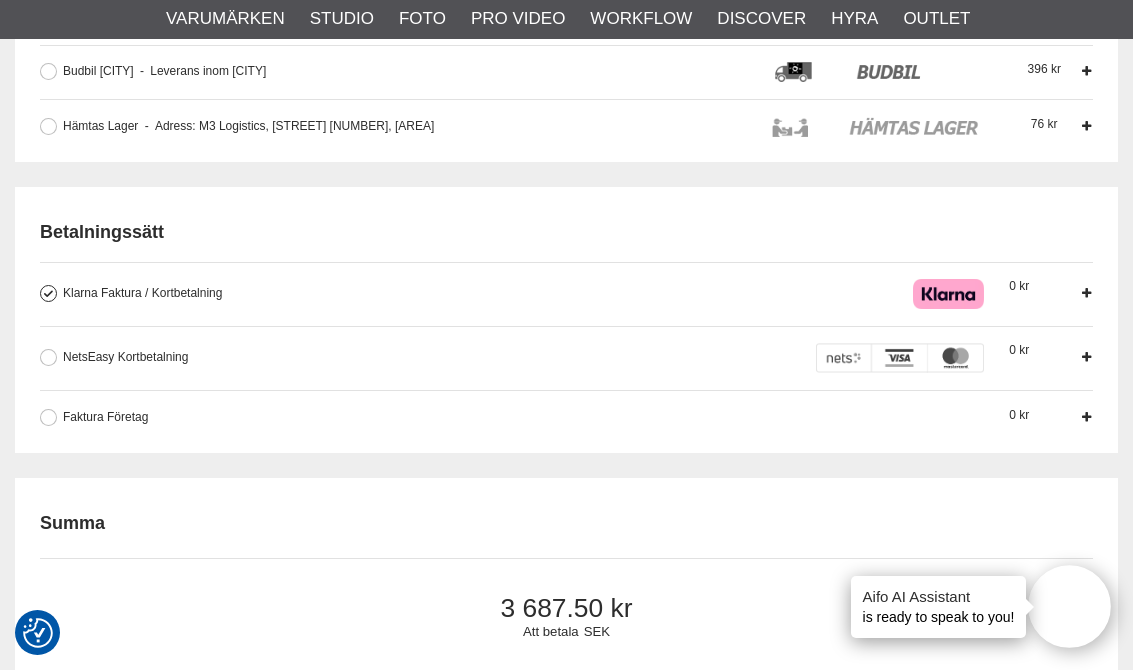 click at bounding box center (48, 417) 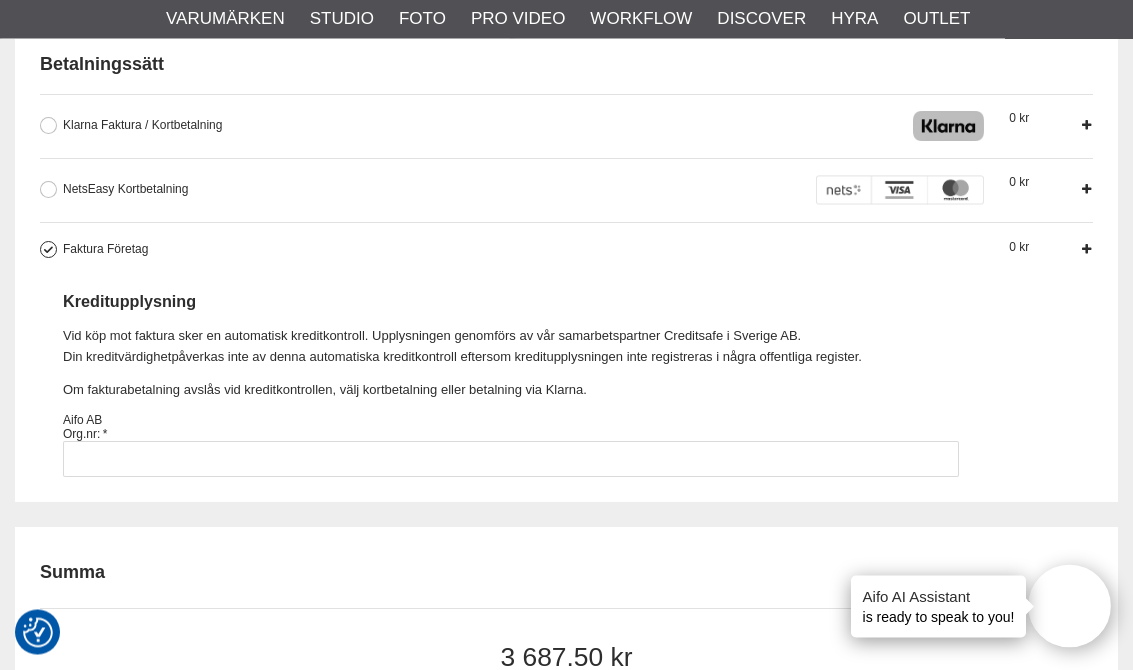 scroll, scrollTop: 950, scrollLeft: 0, axis: vertical 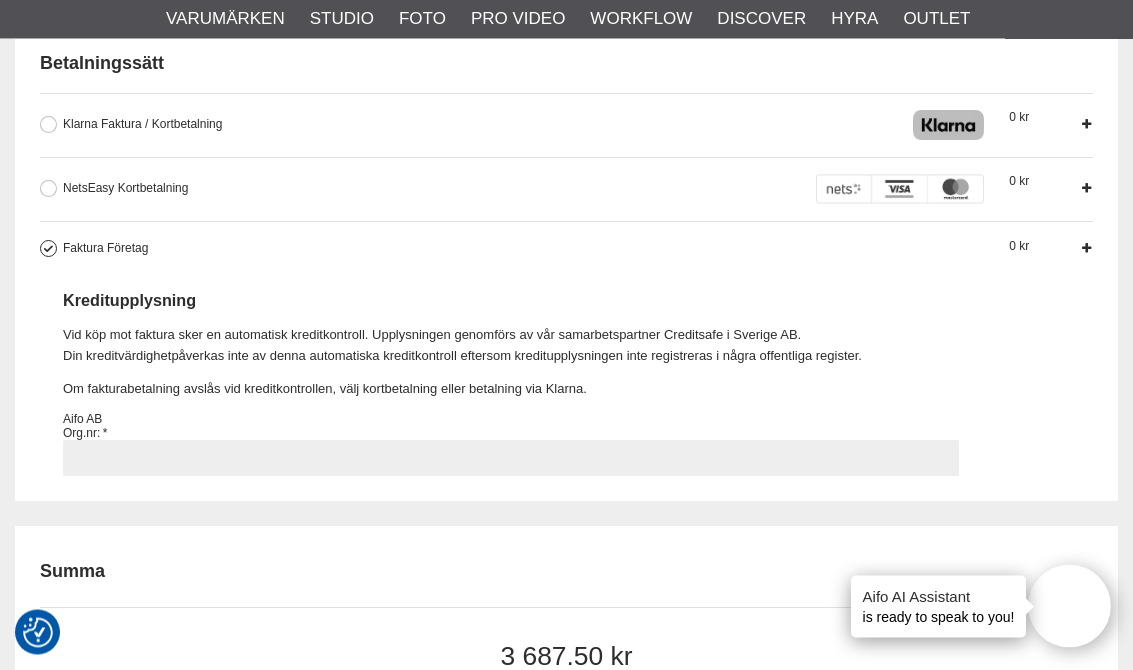click on "Faktura Företag
Företag har möjlighet att använda sig av fakturabetalning. Sedvanlig kreditbedömning sker vid val av betalning via faktura.
Kreditupplysning
Vid köp mot faktura sker en automatisk kreditkontroll. Upplysningen genomförs av vår samarbetspartner Creditsafe i Sverige AB.  Din kreditvärdighetpåverkas inte av denna automatiska kreditkontroll eftersom kreditupplysningen inte registreras i några offentliga register.
Om fakturabetalning avslås vid kreditkontrollen, välj kortbetalning eller betalning via Klarna.
Aifo AB
Org.nr: [NUMBER]
0" at bounding box center [511, 459] 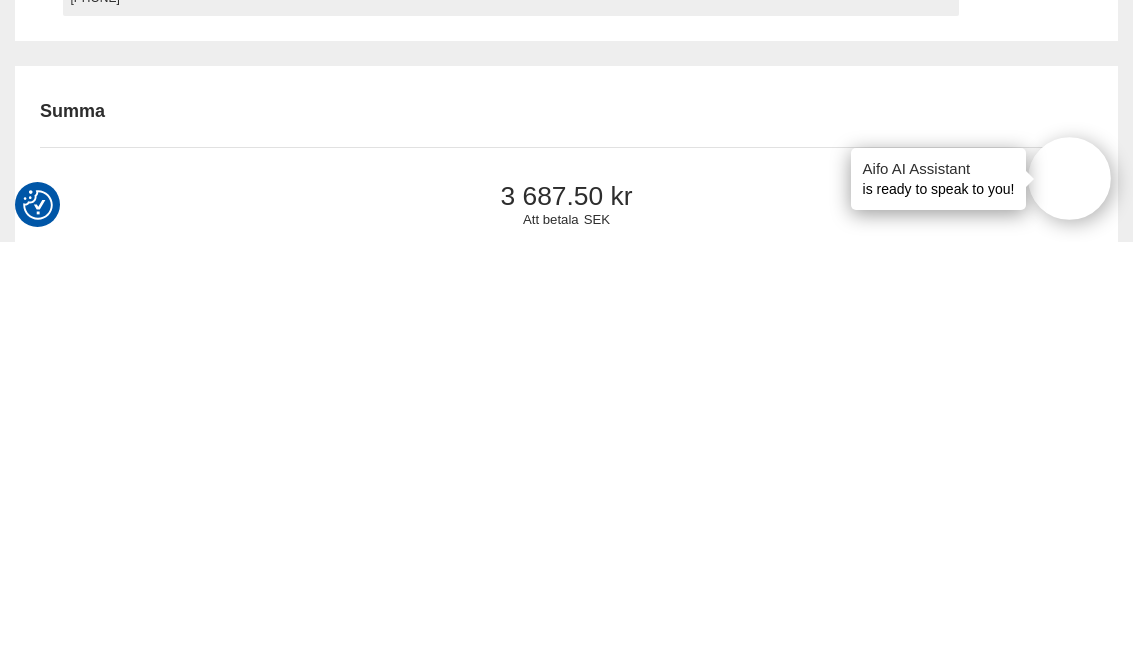 scroll, scrollTop: 984, scrollLeft: 0, axis: vertical 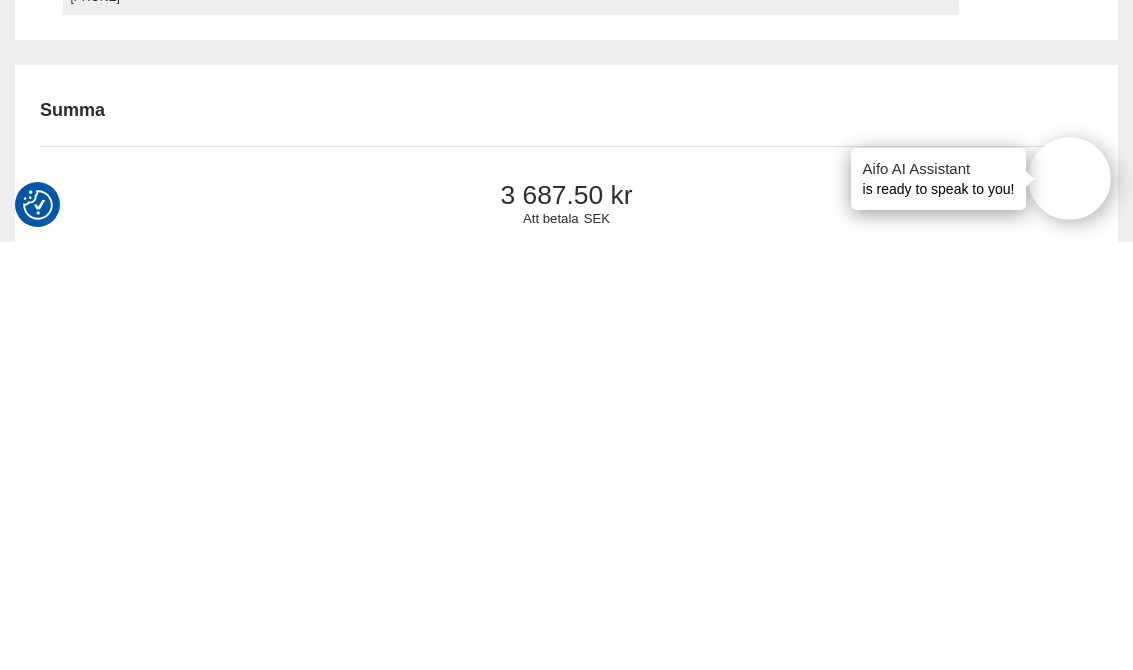type on "[PHONE]" 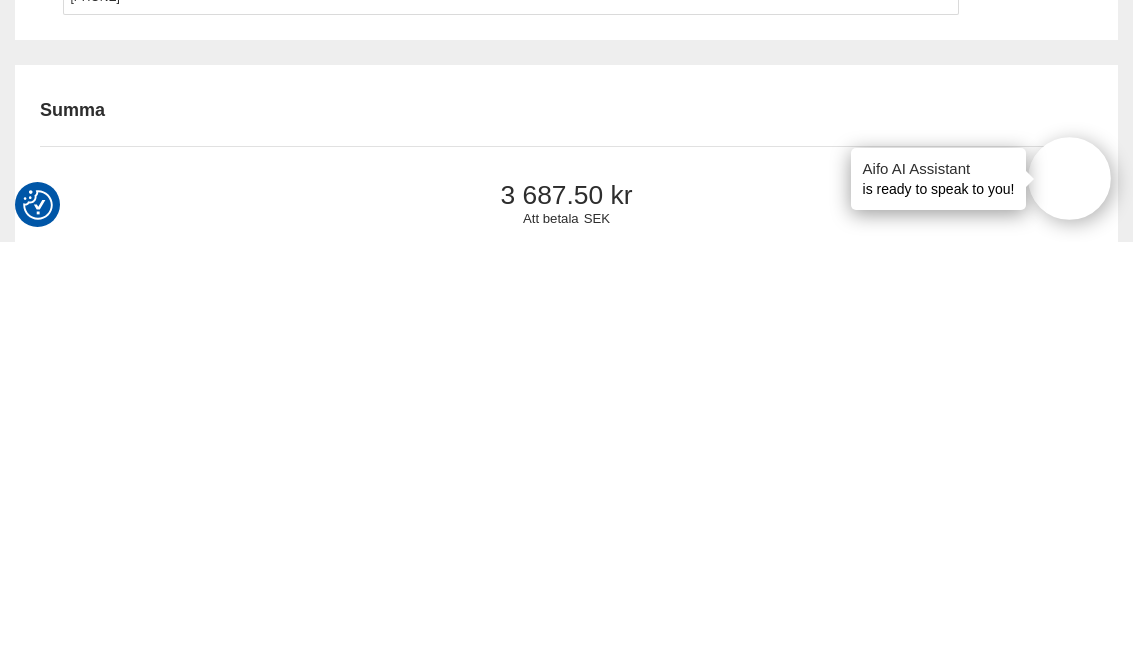 scroll, scrollTop: 1458, scrollLeft: 3, axis: both 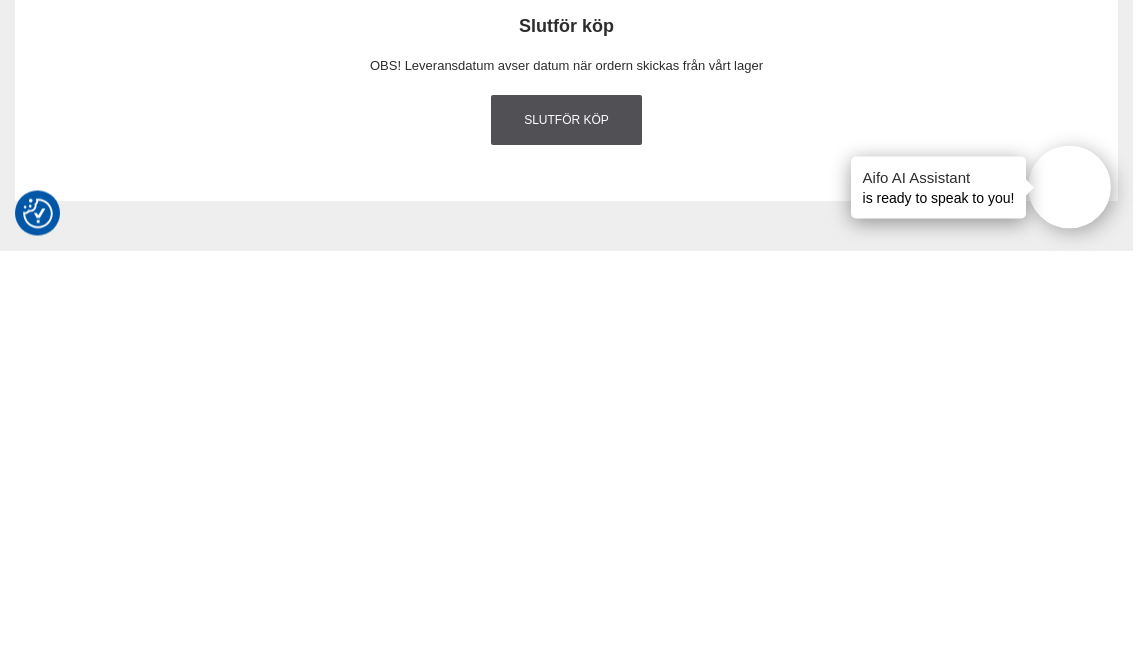 click on "Slutför köp" at bounding box center [567, 540] 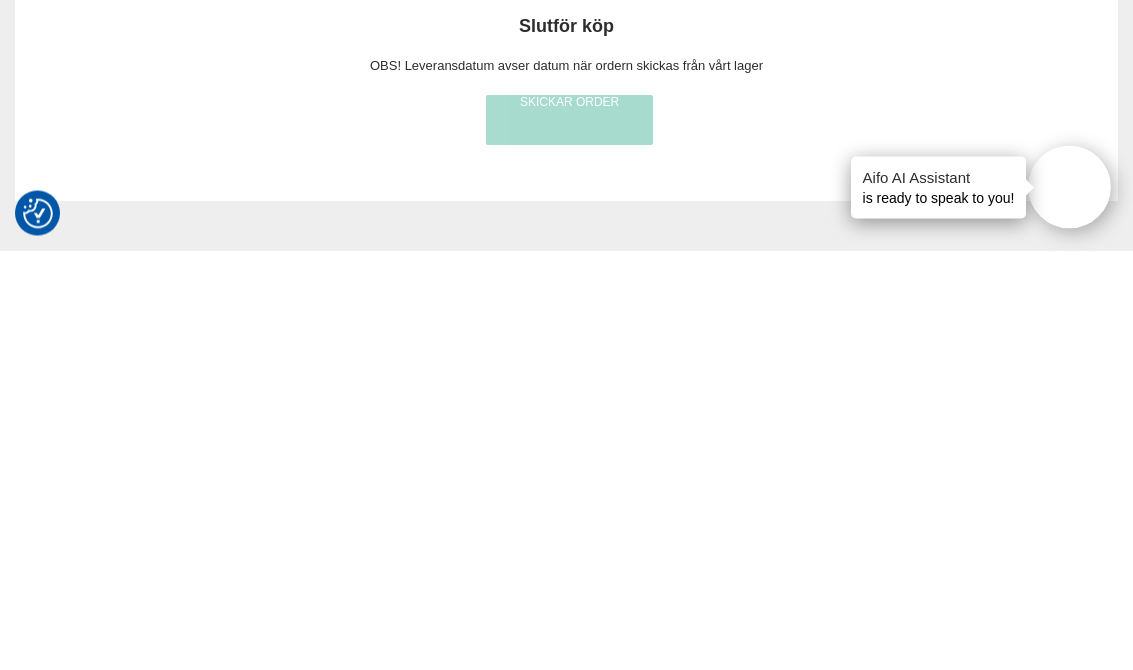 scroll, scrollTop: 2594, scrollLeft: 0, axis: vertical 